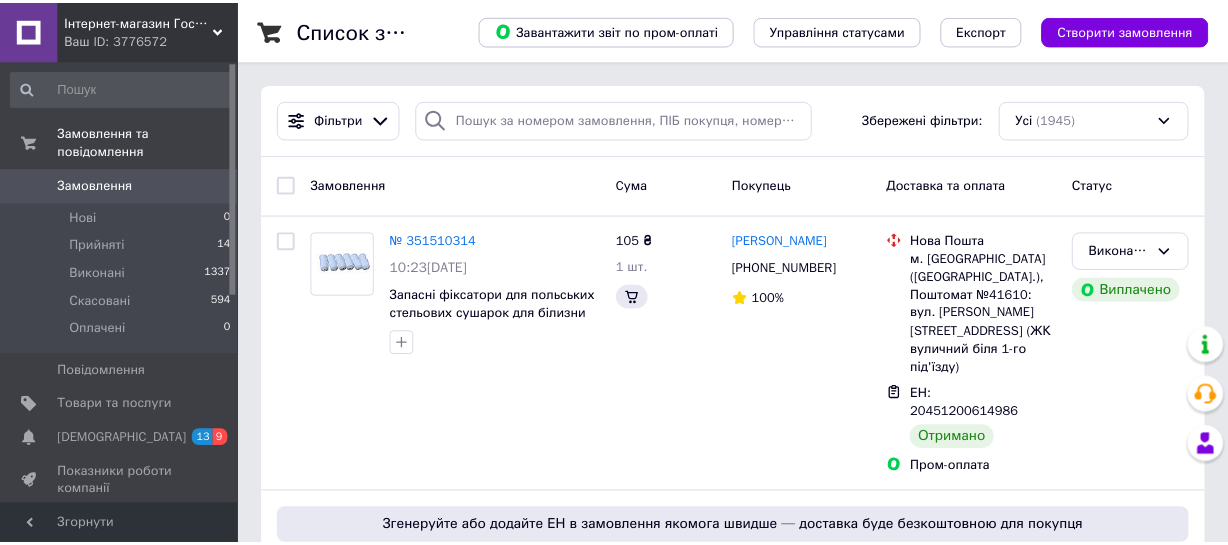 scroll, scrollTop: 0, scrollLeft: 0, axis: both 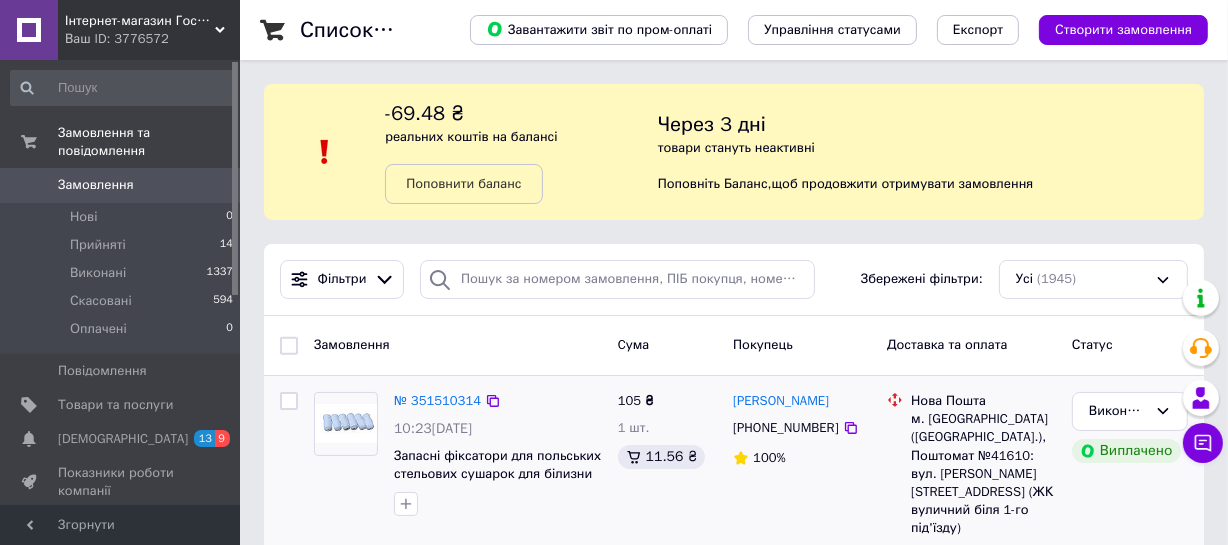click on "Вячеслав Рей +380673432275 100%" at bounding box center (802, 514) 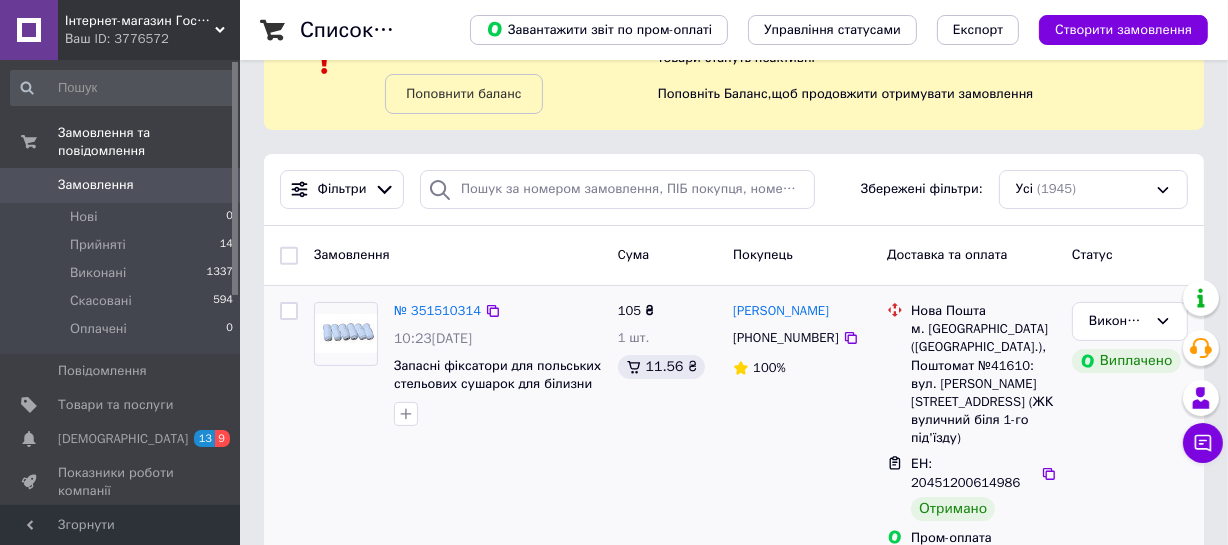 scroll, scrollTop: 181, scrollLeft: 0, axis: vertical 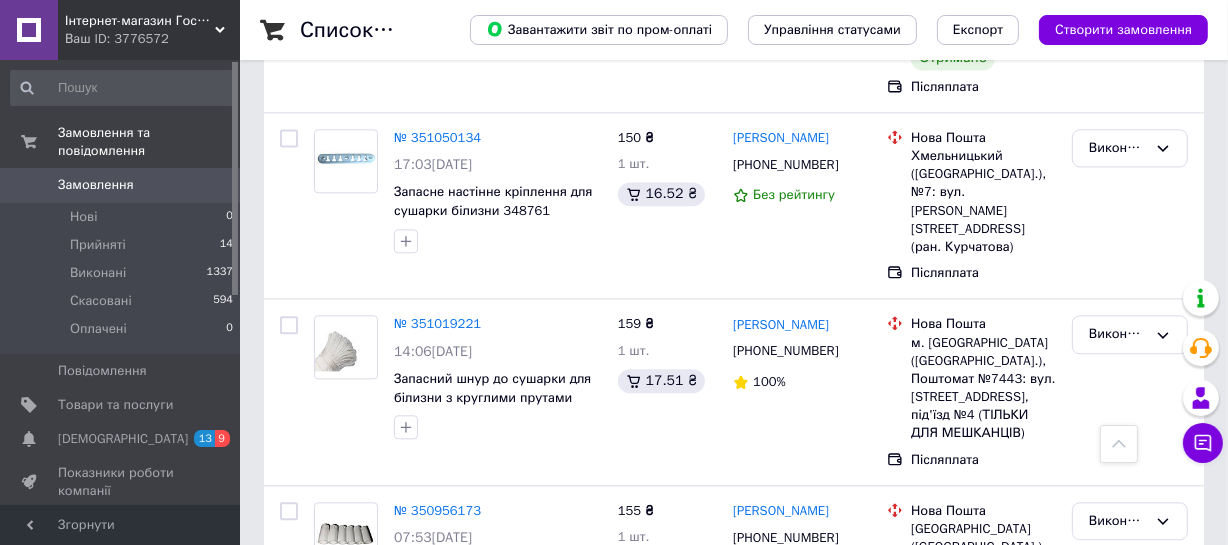 click on "1" at bounding box center [404, 976] 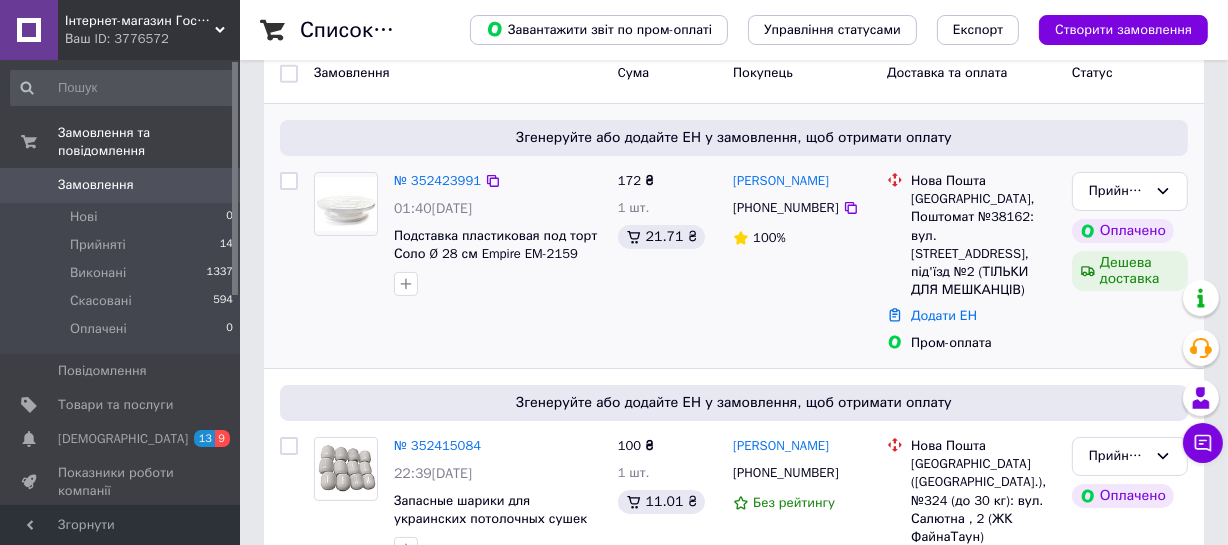 scroll, scrollTop: 0, scrollLeft: 0, axis: both 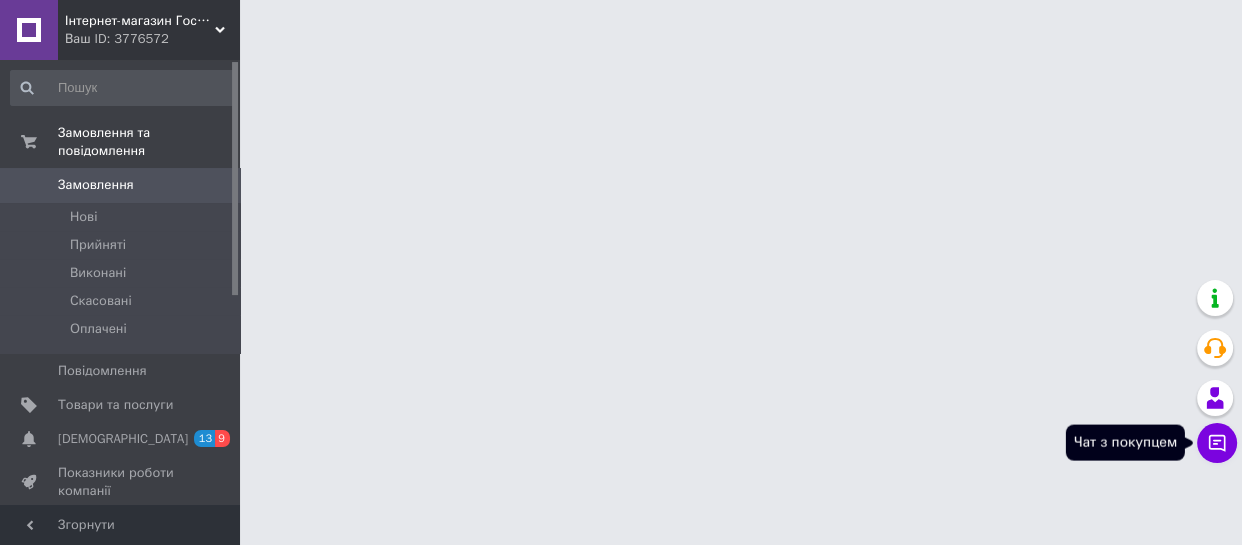 click 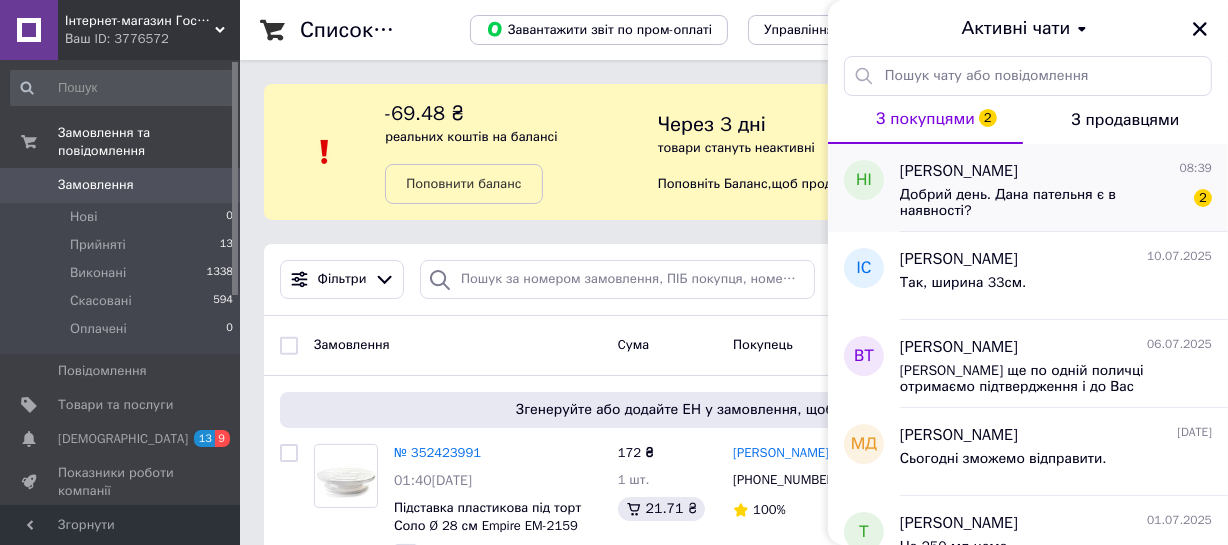 click on "Добрий день. Дана пательня є в наявності?" at bounding box center [1042, 203] 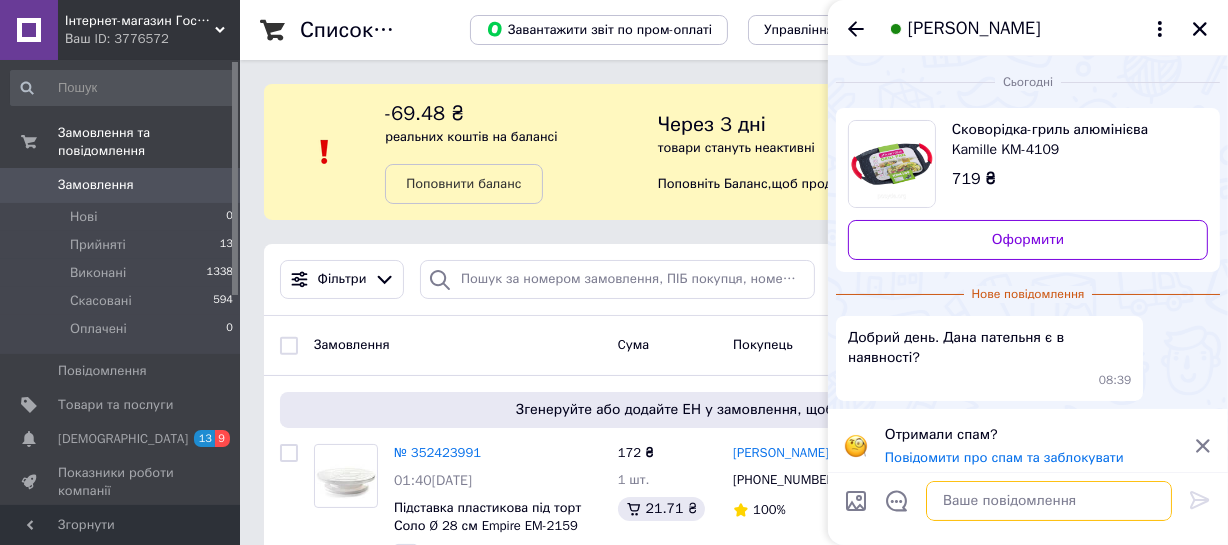 click at bounding box center (1049, 501) 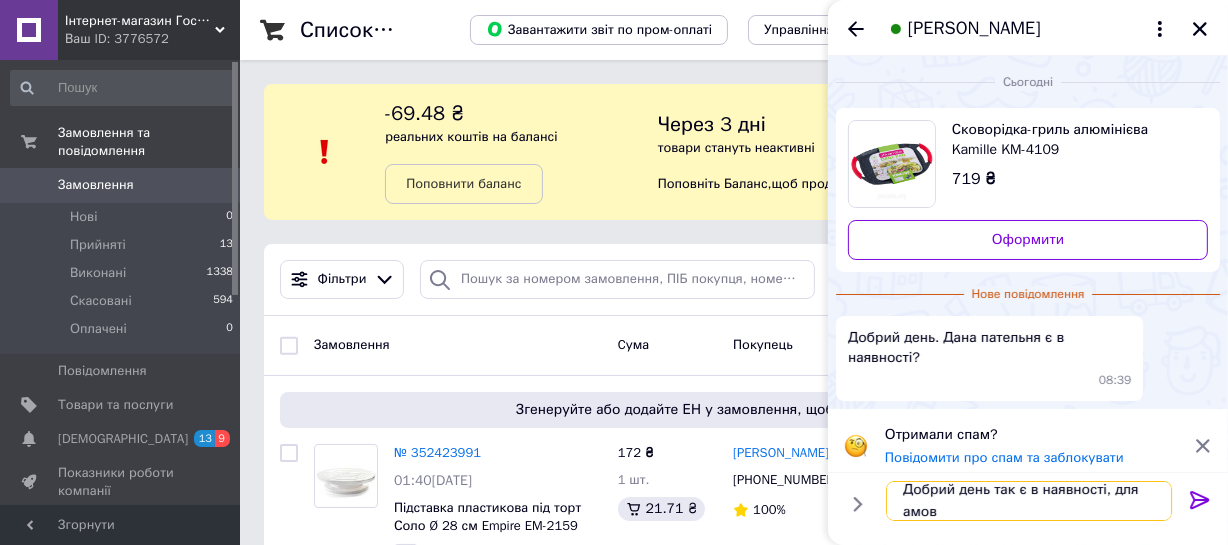 scroll, scrollTop: 1, scrollLeft: 0, axis: vertical 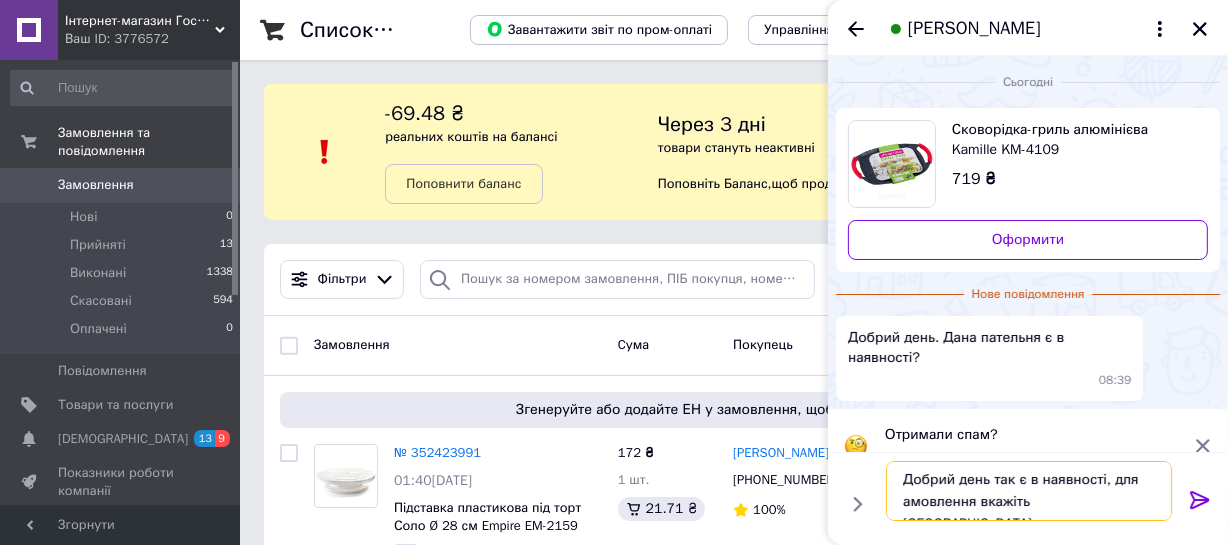 type on "Добрий день так є в наявності, для амовлення вкажіть [GEOGRAPHIC_DATA] дані" 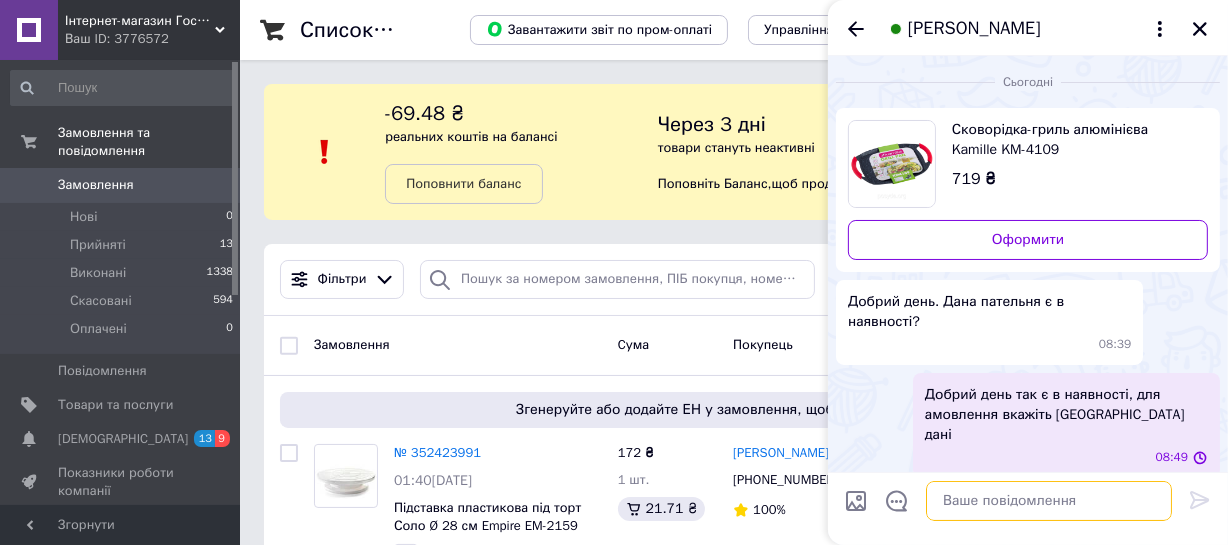 scroll, scrollTop: 0, scrollLeft: 0, axis: both 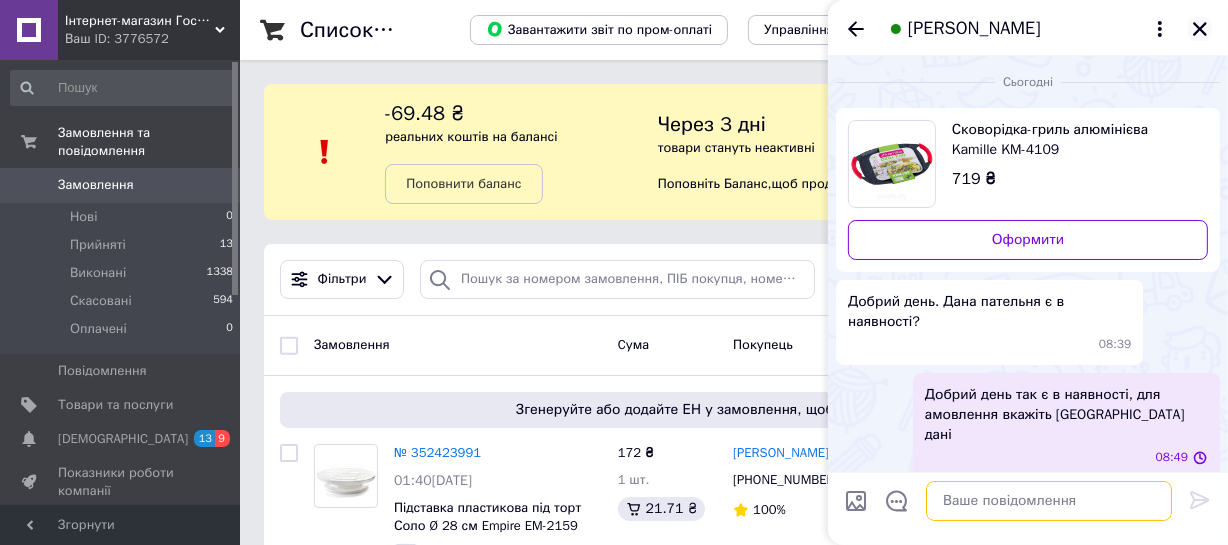 type 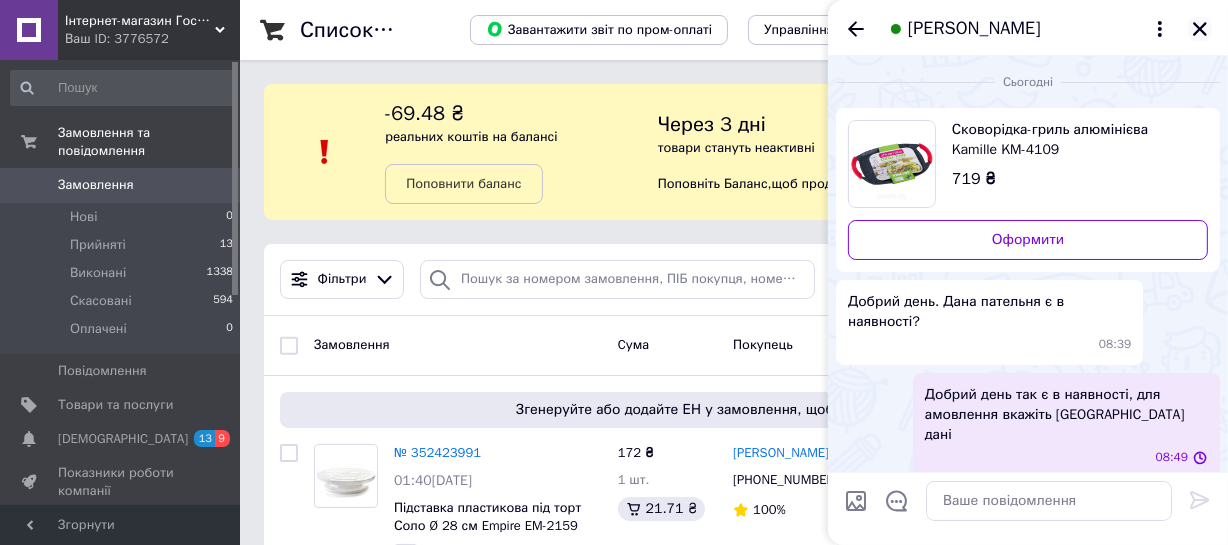 click 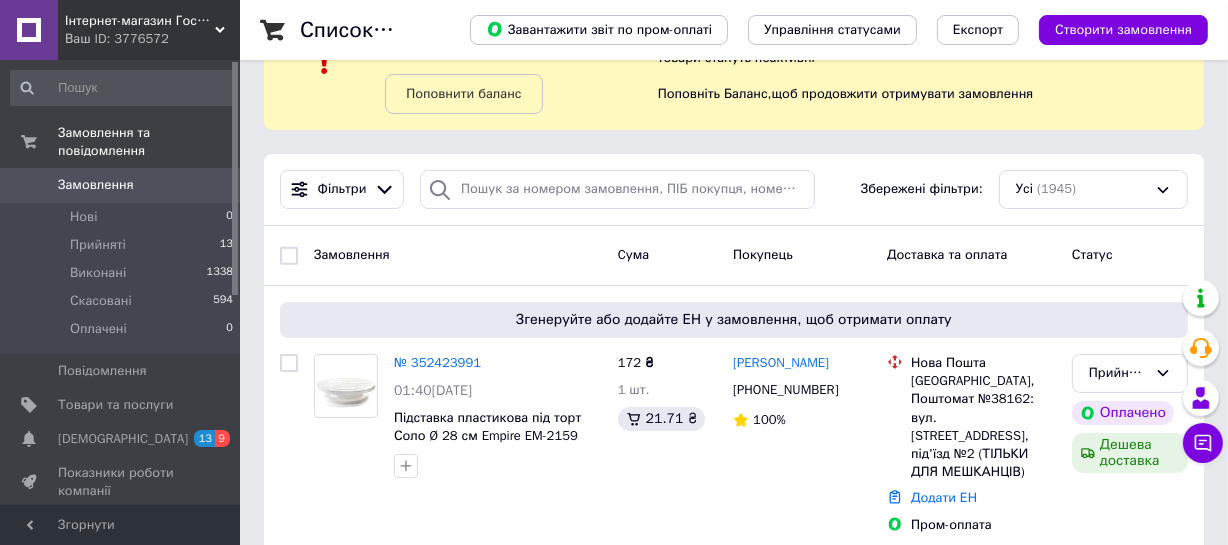scroll, scrollTop: 181, scrollLeft: 0, axis: vertical 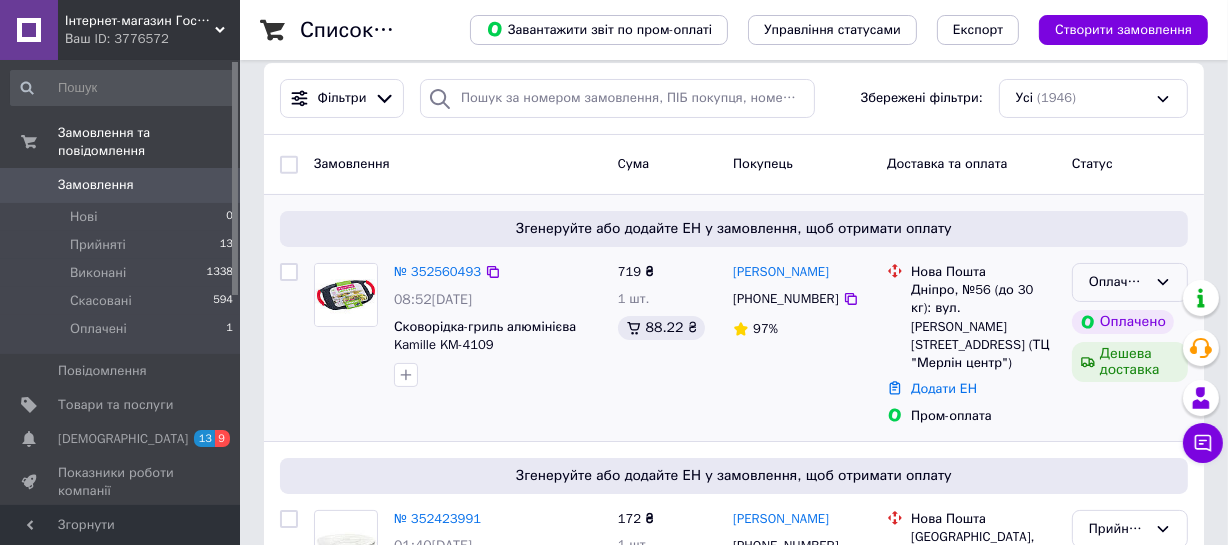 click on "Оплачено" at bounding box center (1118, 282) 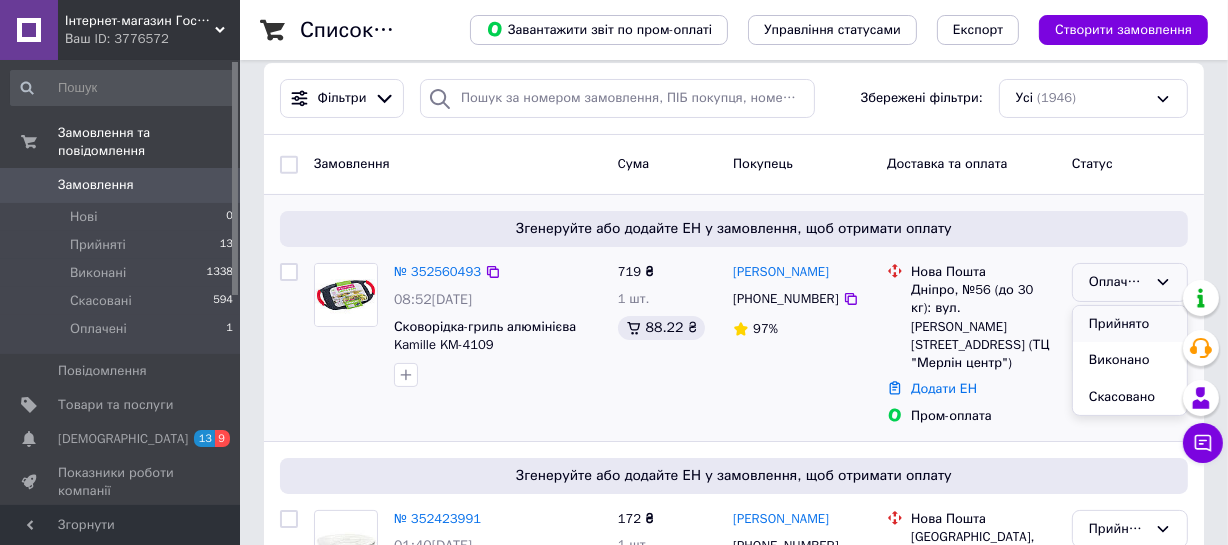 click on "Прийнято" at bounding box center (1130, 324) 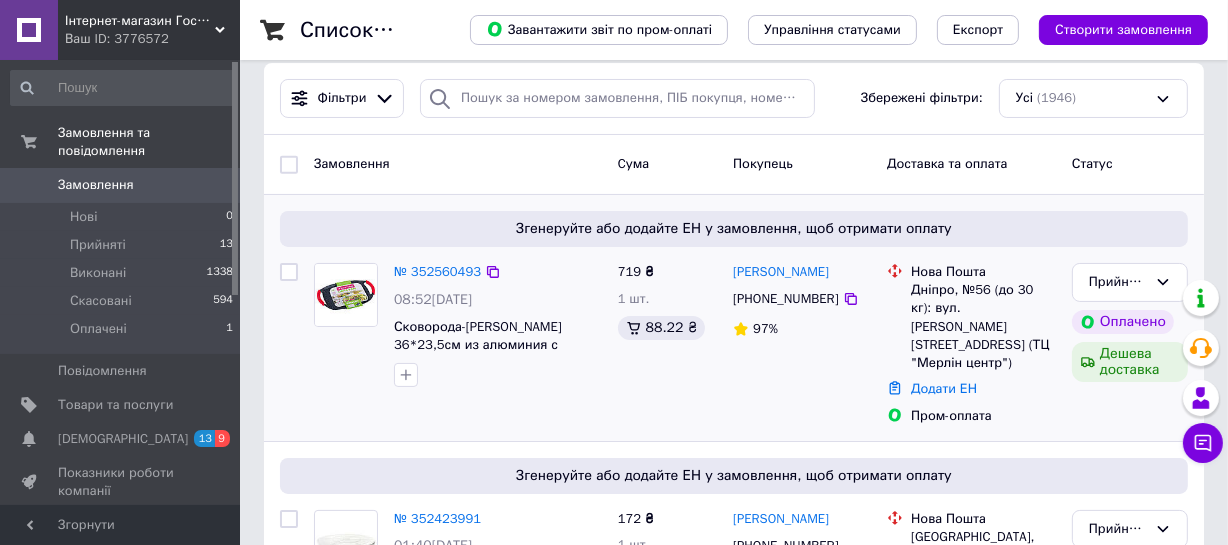 scroll, scrollTop: 272, scrollLeft: 0, axis: vertical 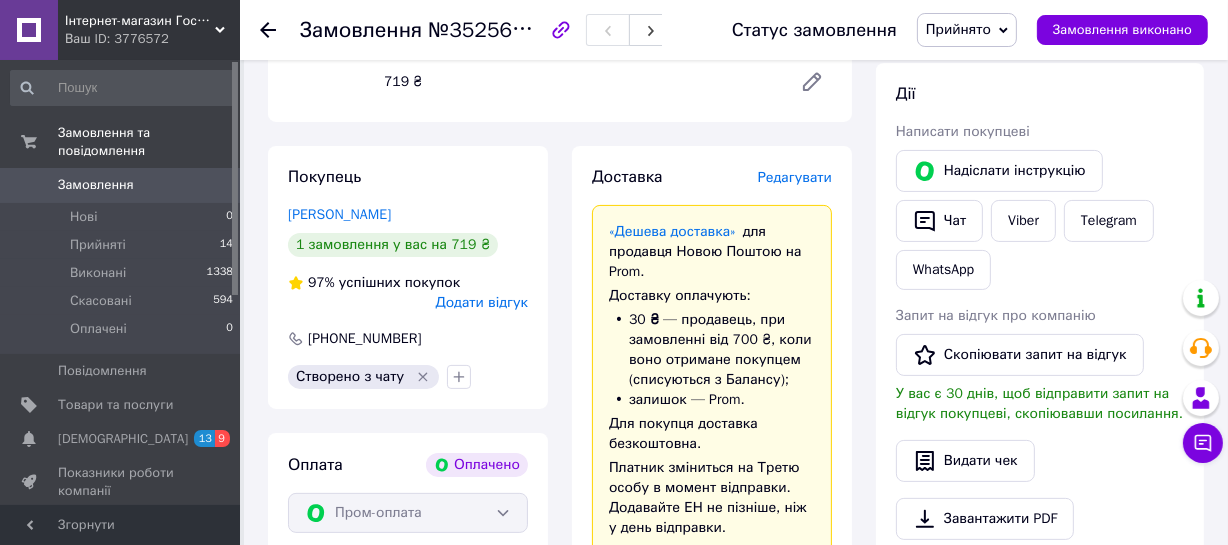 click on "Редагувати" at bounding box center (795, 177) 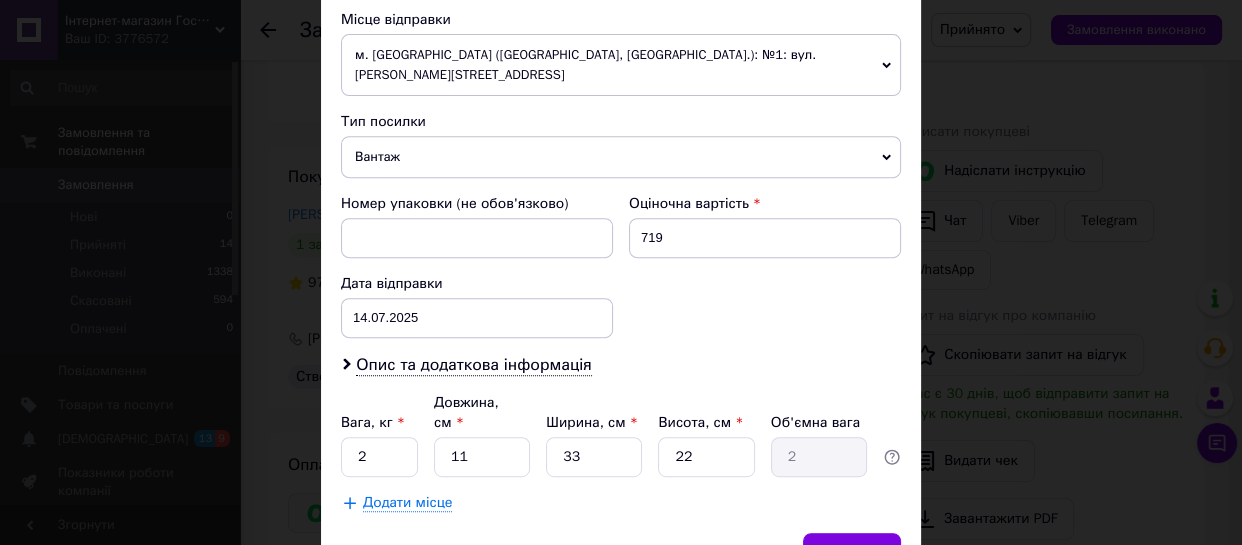 scroll, scrollTop: 545, scrollLeft: 0, axis: vertical 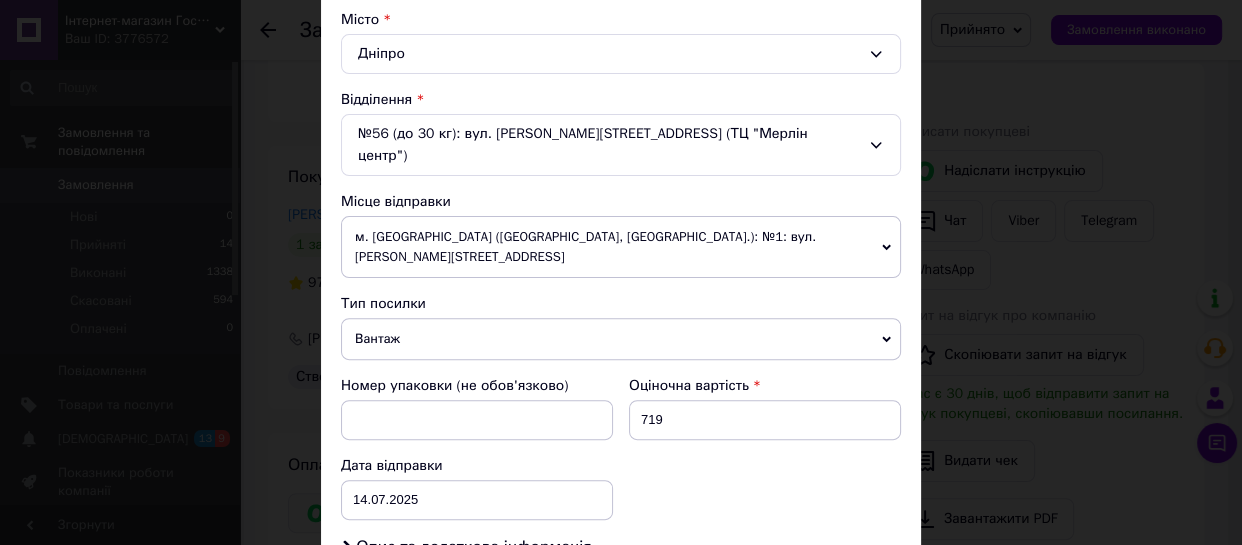 click on "м. [GEOGRAPHIC_DATA] ([GEOGRAPHIC_DATA], [GEOGRAPHIC_DATA].): №1: вул. [PERSON_NAME][STREET_ADDRESS]" at bounding box center [621, 247] 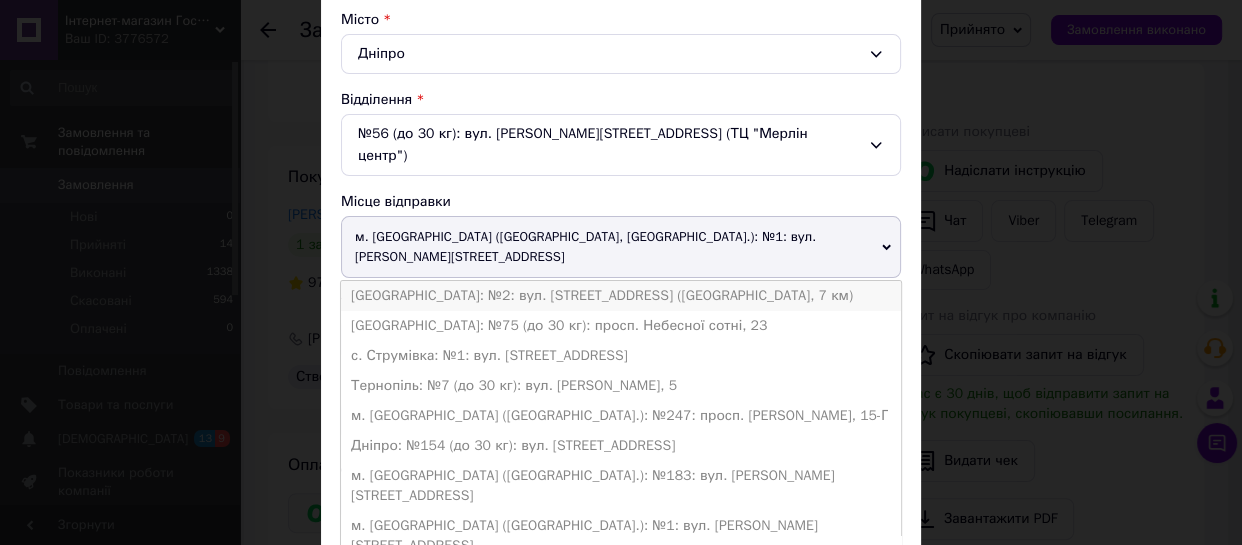 click on "[GEOGRAPHIC_DATA]: №2: вул. [STREET_ADDRESS] ([GEOGRAPHIC_DATA], 7 км)" at bounding box center (621, 296) 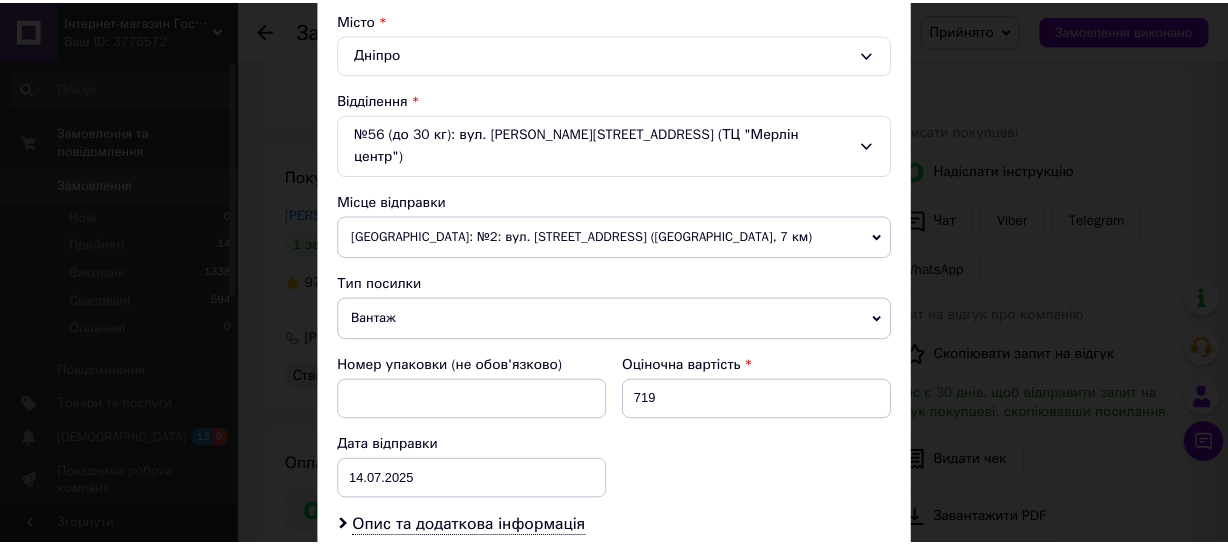 scroll, scrollTop: 780, scrollLeft: 0, axis: vertical 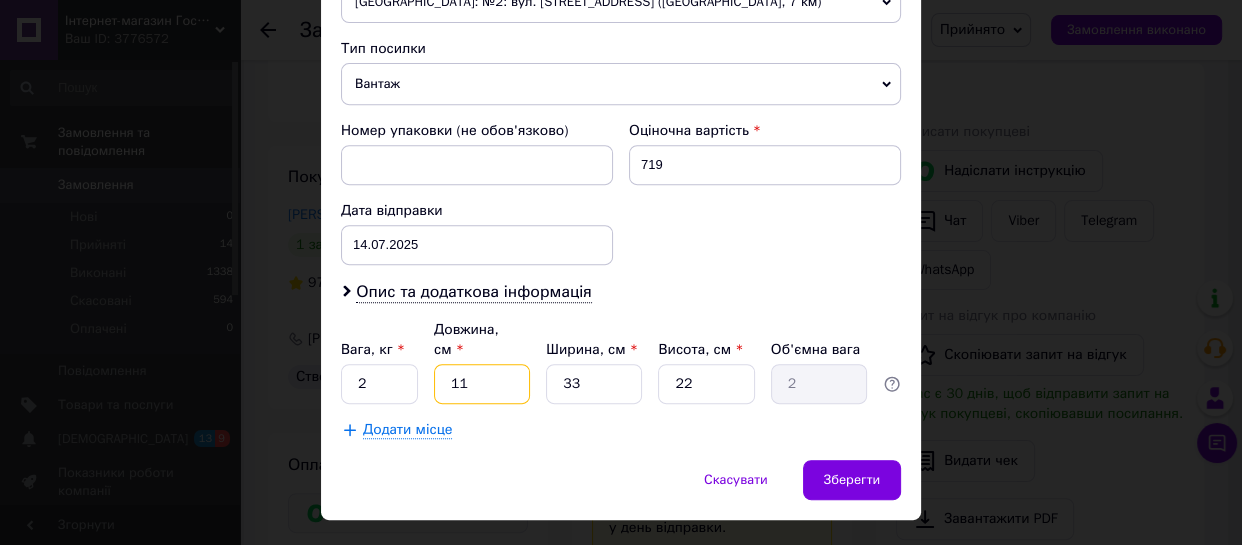click on "11" at bounding box center (482, 384) 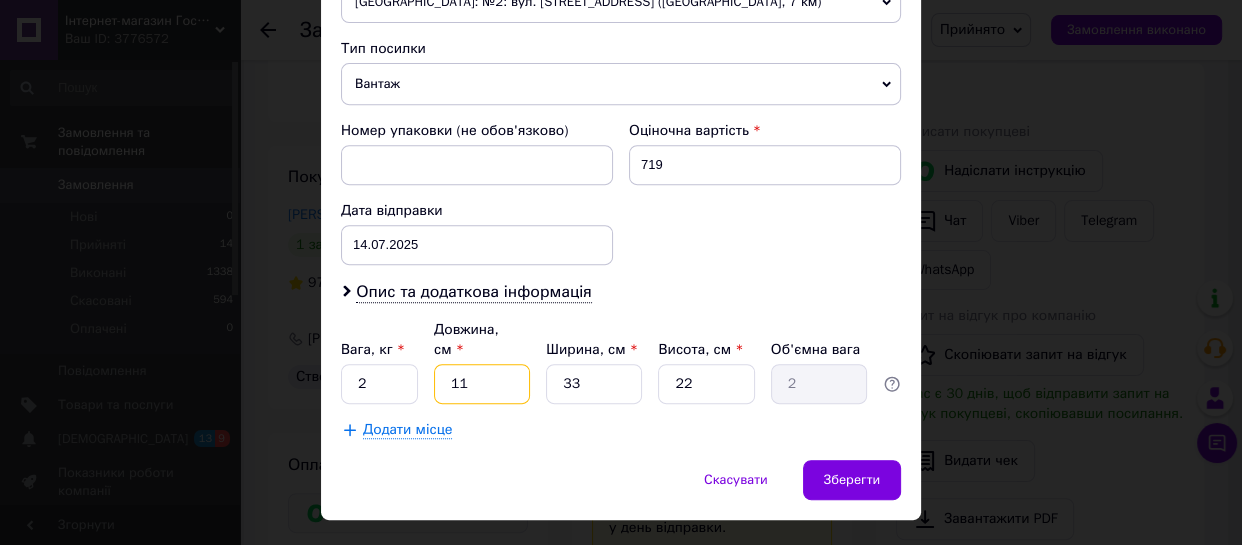 type on "3" 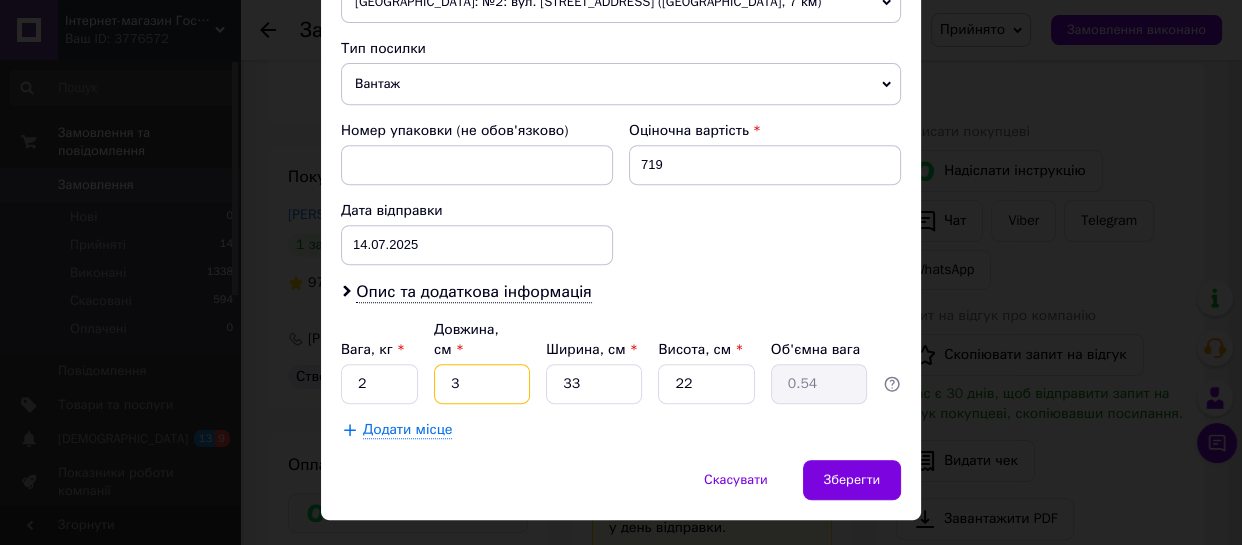 type on "38" 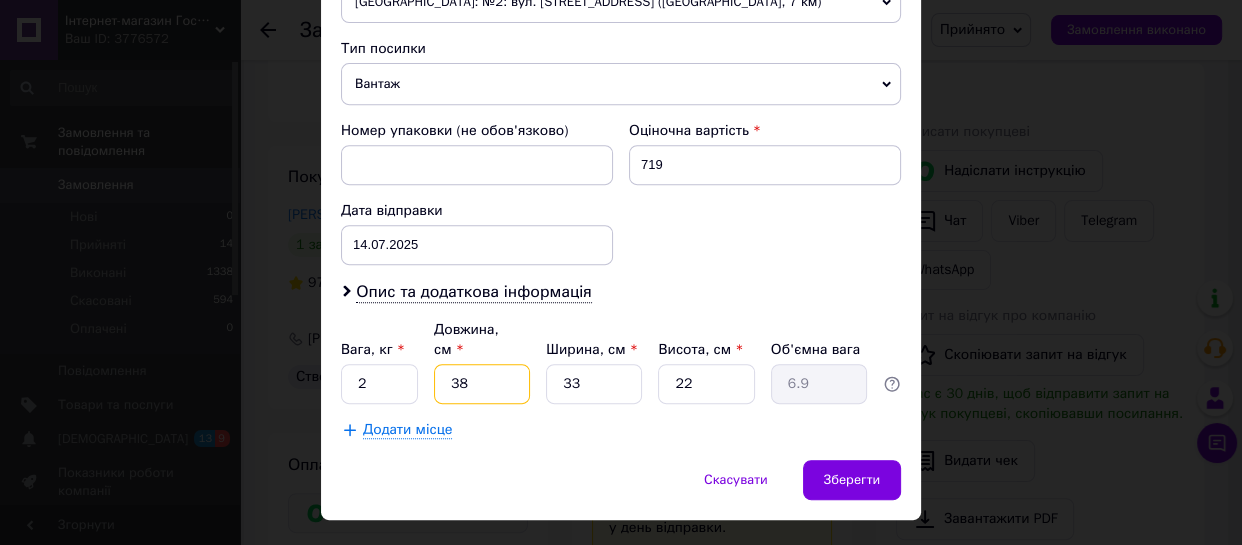 type on "38" 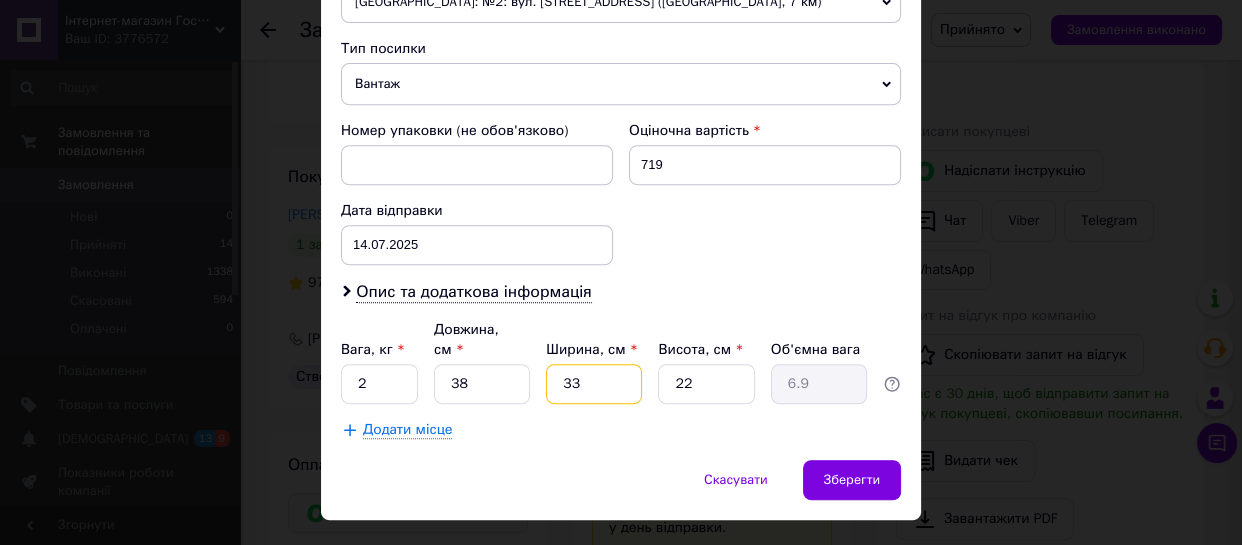 drag, startPoint x: 585, startPoint y: 339, endPoint x: 542, endPoint y: 339, distance: 43 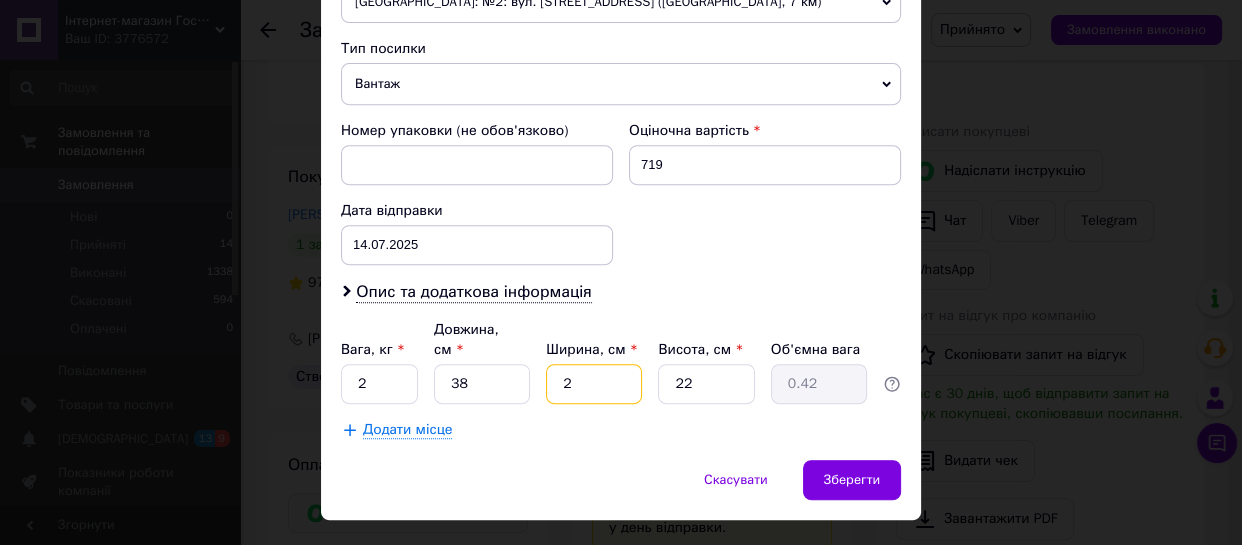 type on "25" 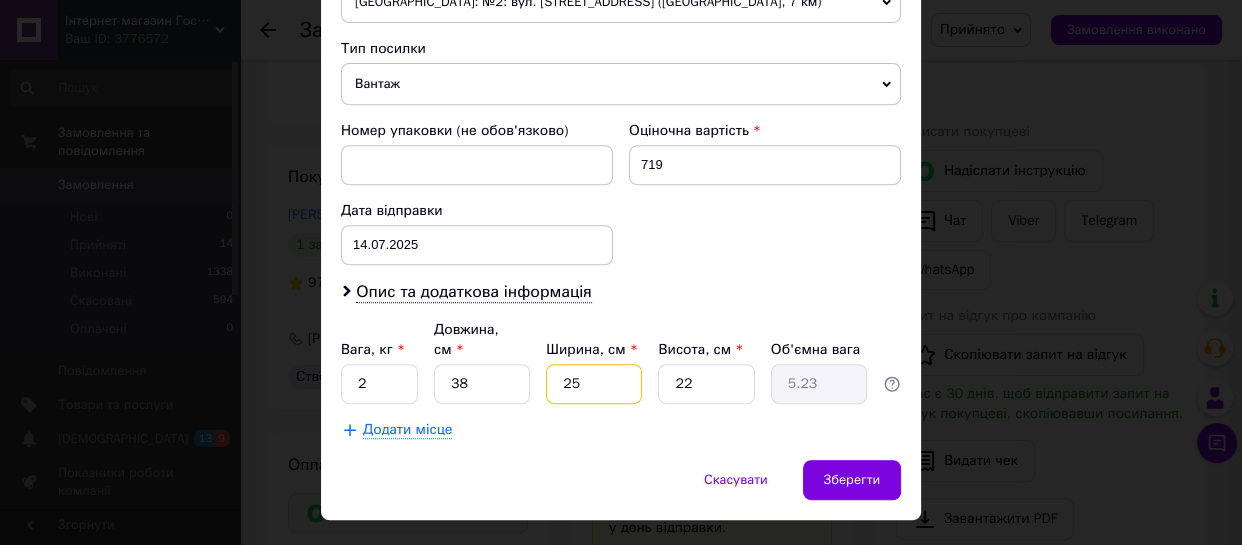 type on "25" 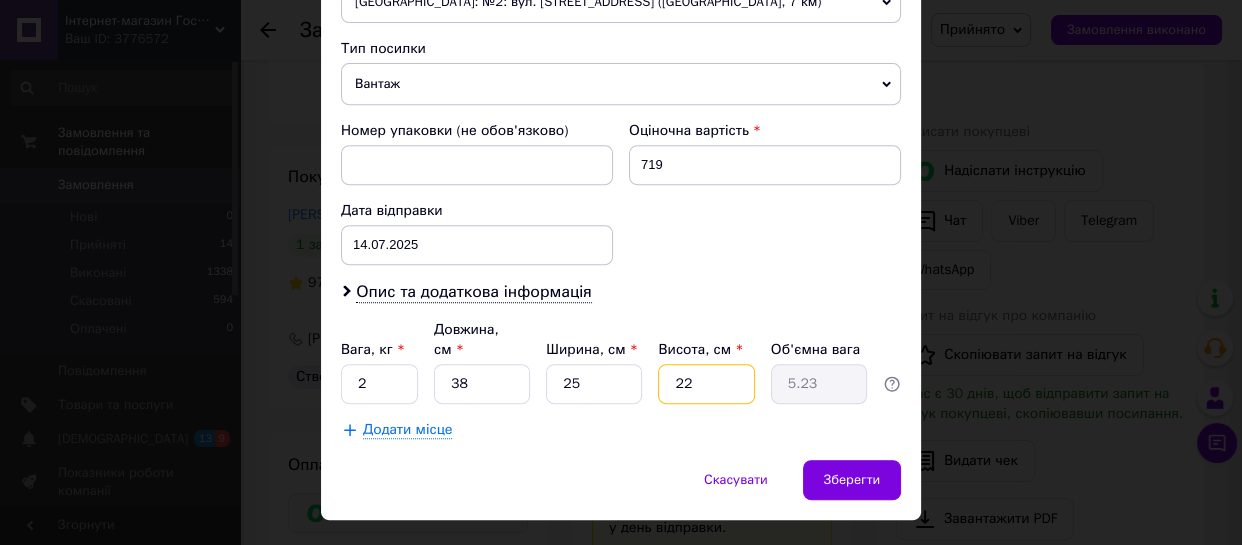 drag, startPoint x: 699, startPoint y: 337, endPoint x: 664, endPoint y: 337, distance: 35 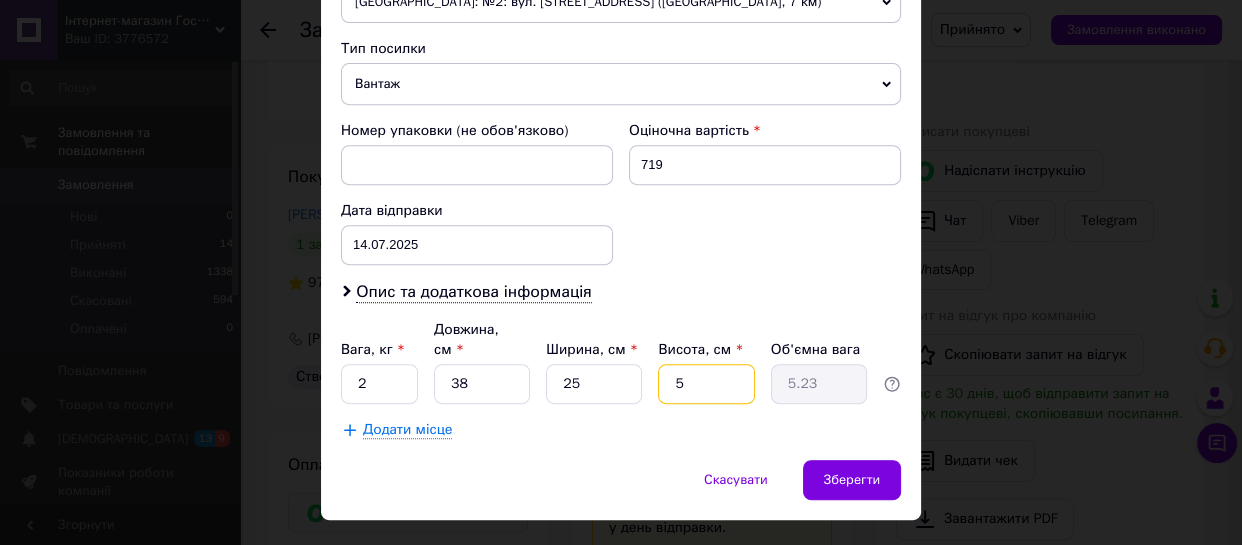 type on "1.19" 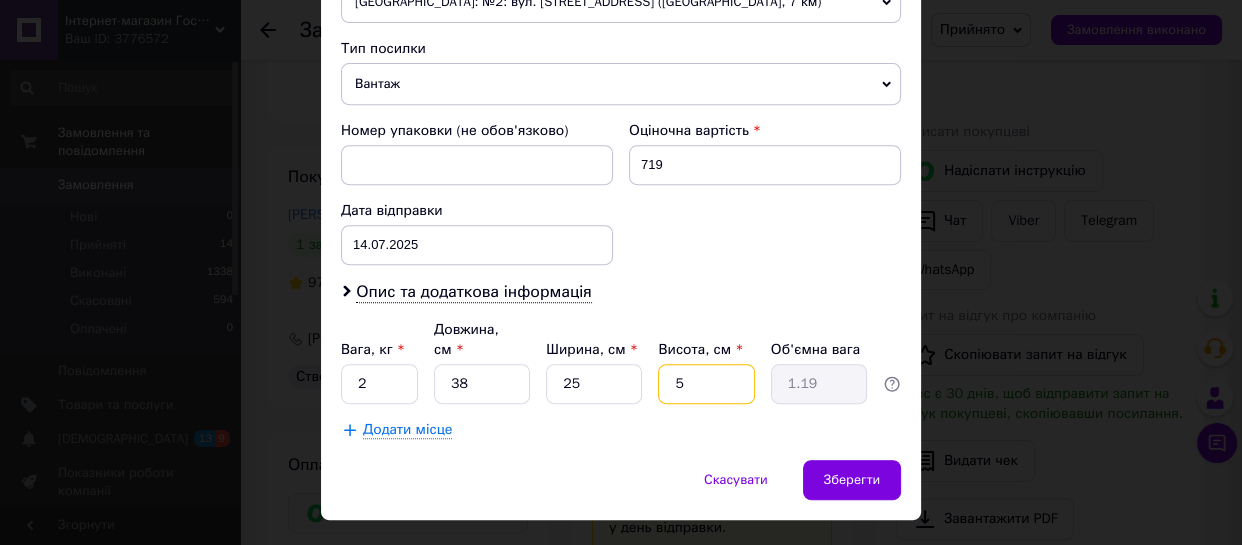 type on "5" 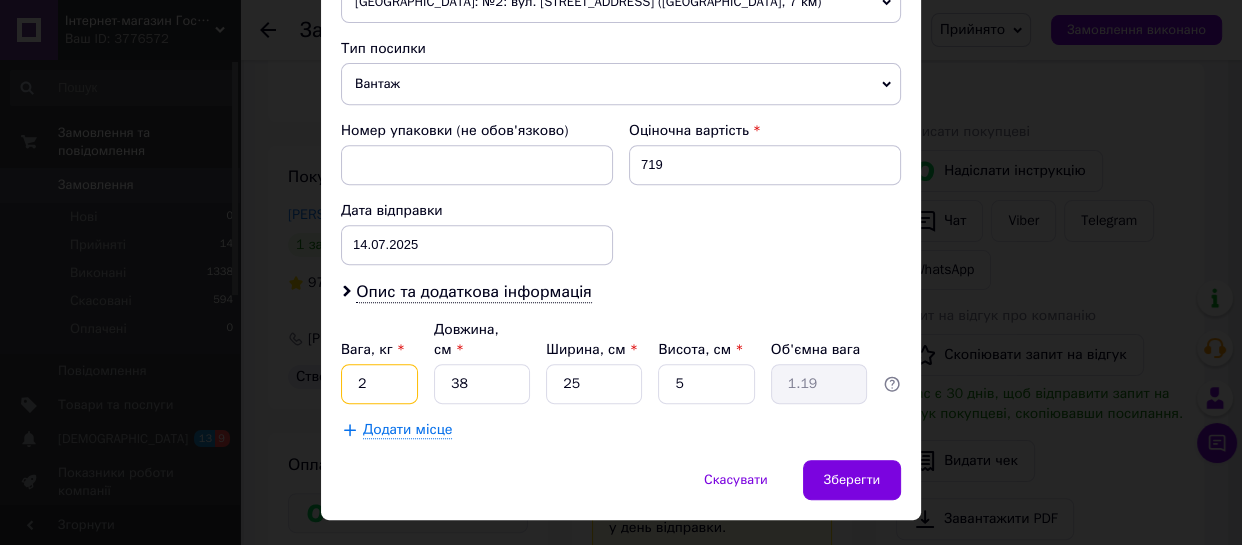 click on "2" at bounding box center [379, 384] 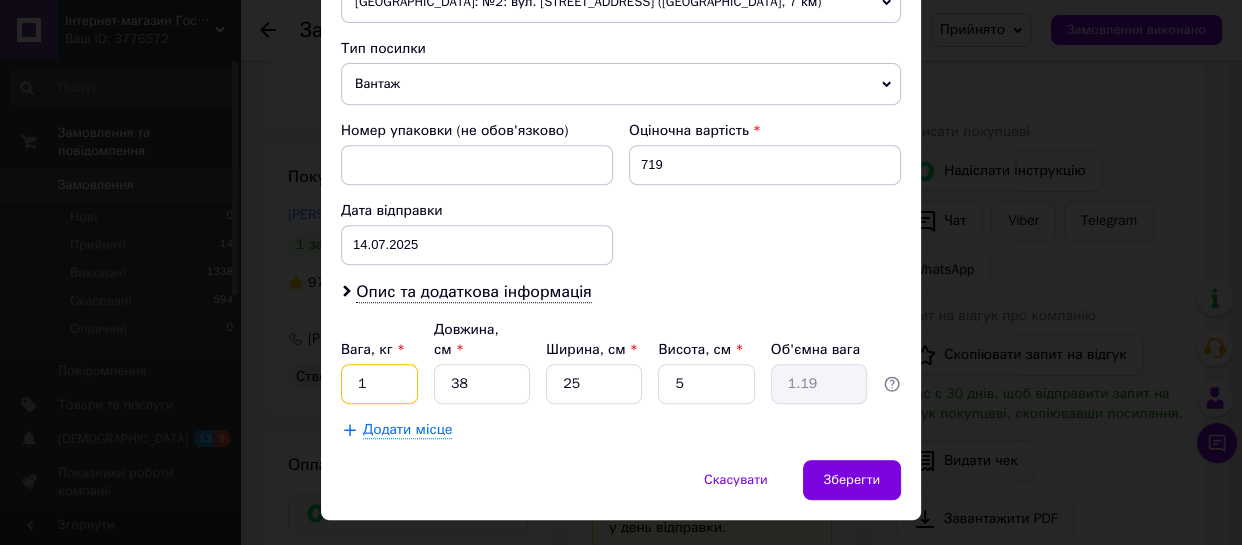 type on "1" 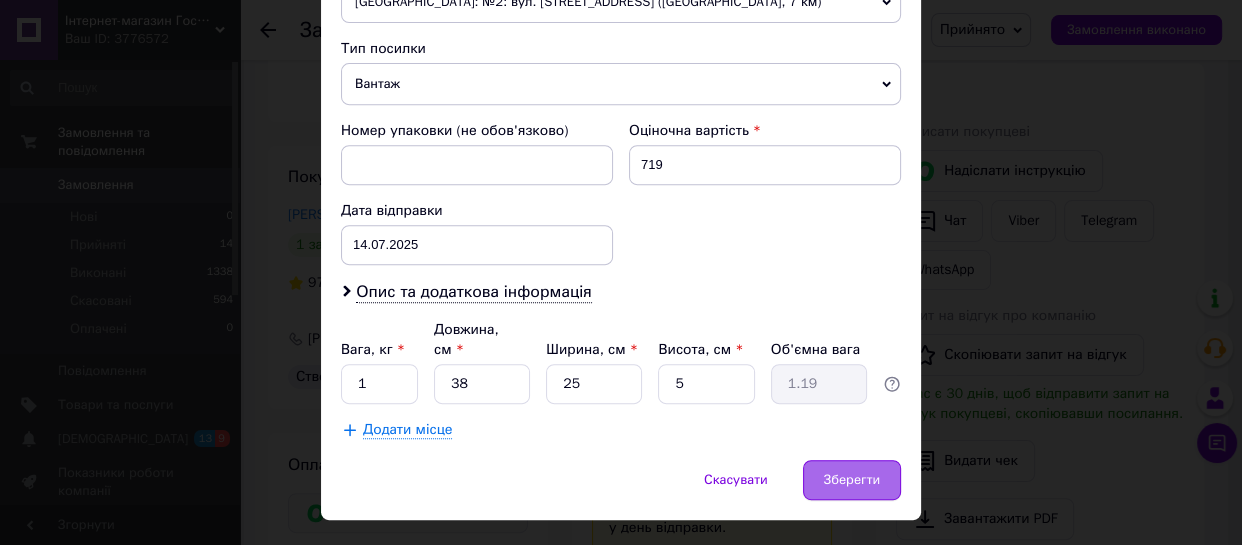 click on "Зберегти" at bounding box center [852, 480] 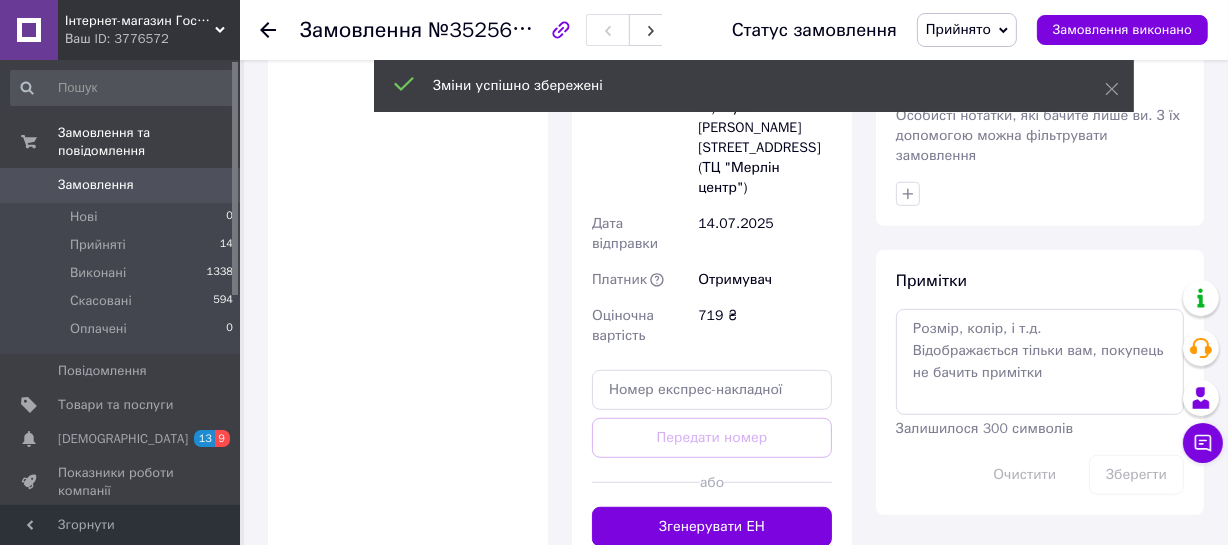 scroll, scrollTop: 1090, scrollLeft: 0, axis: vertical 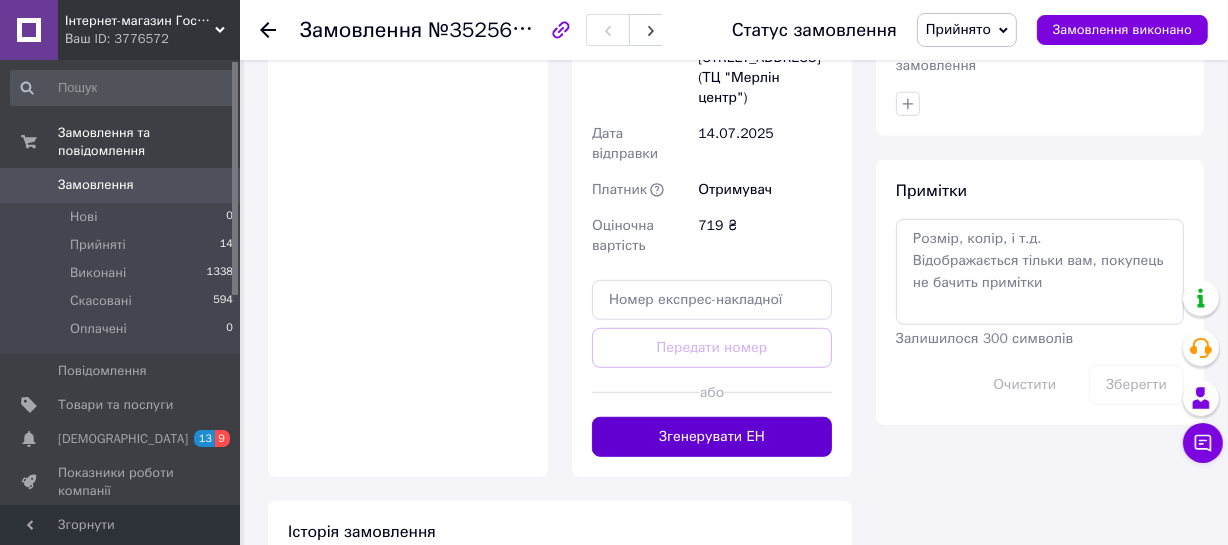 click on "Згенерувати ЕН" at bounding box center [712, 437] 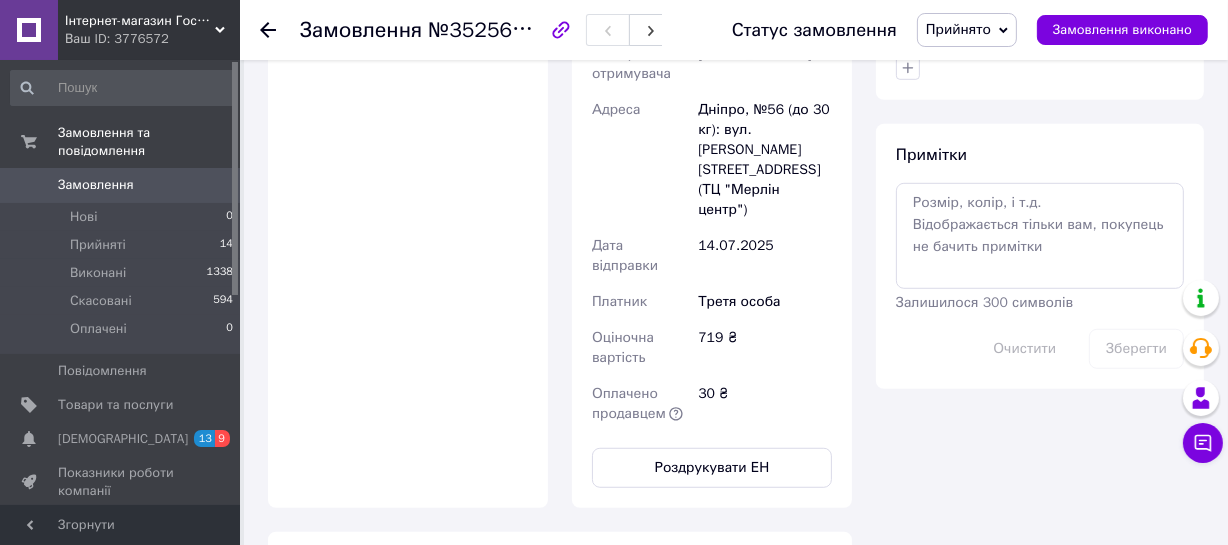 scroll, scrollTop: 909, scrollLeft: 0, axis: vertical 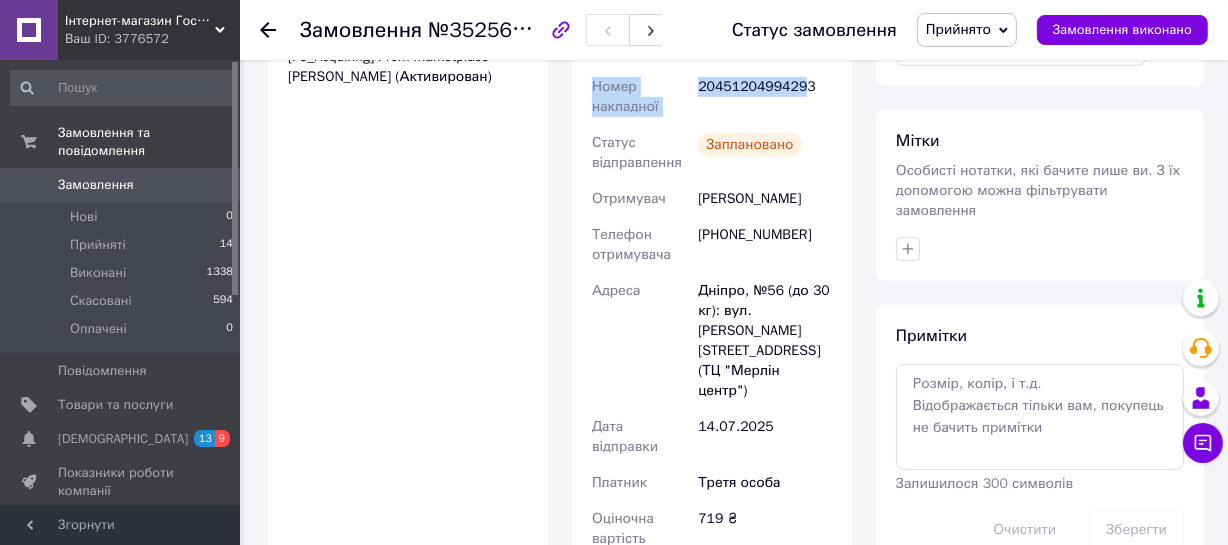 drag, startPoint x: 737, startPoint y: 113, endPoint x: 572, endPoint y: 111, distance: 165.01212 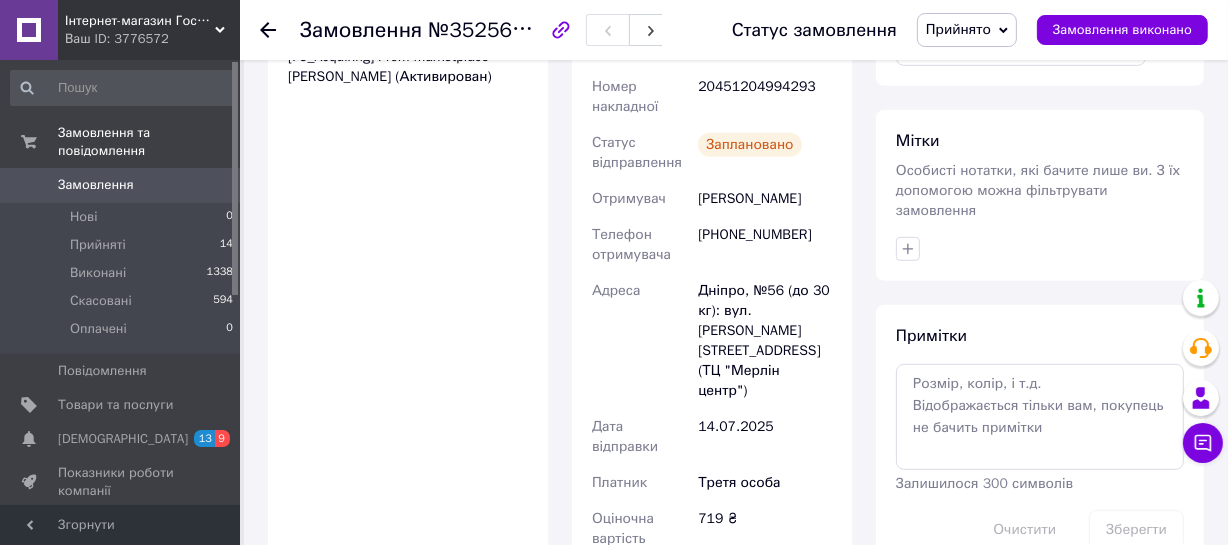 click on "20451204994293" at bounding box center (765, 97) 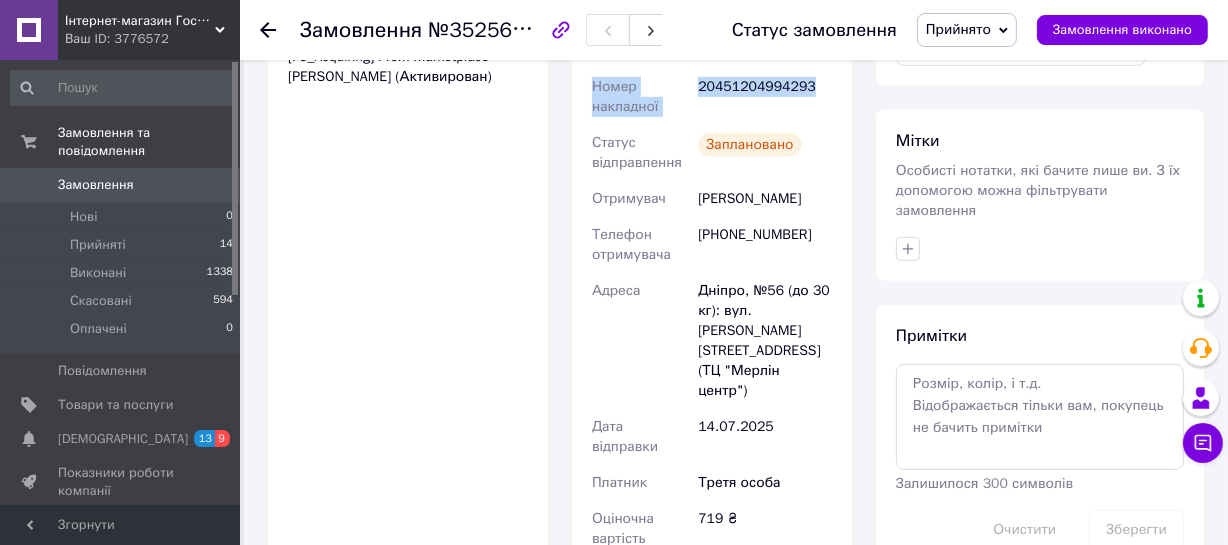 drag, startPoint x: 666, startPoint y: 128, endPoint x: 604, endPoint y: 110, distance: 64.56005 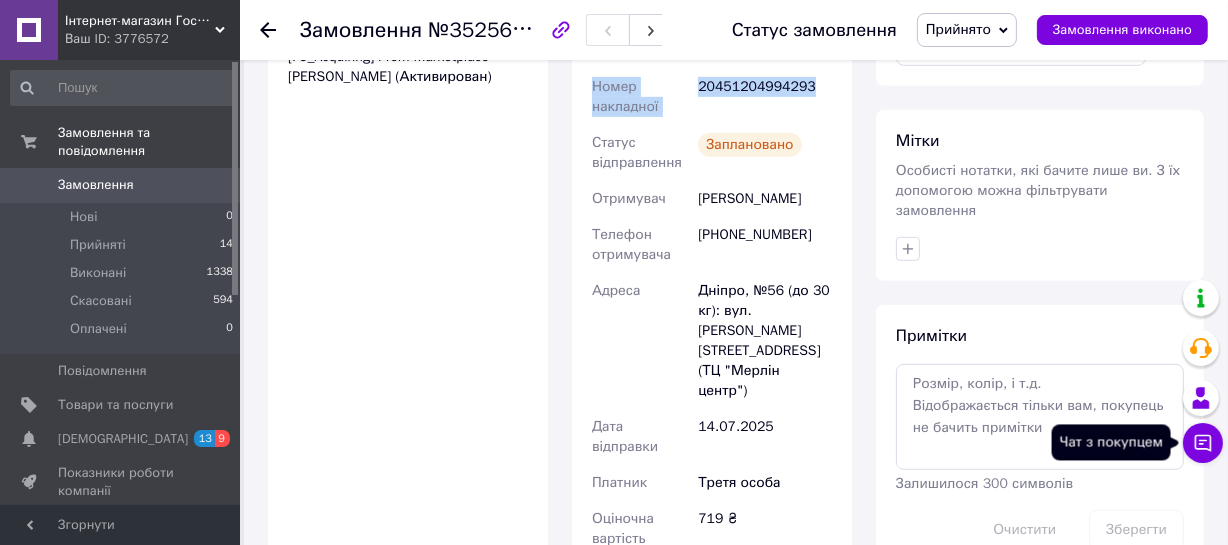 click 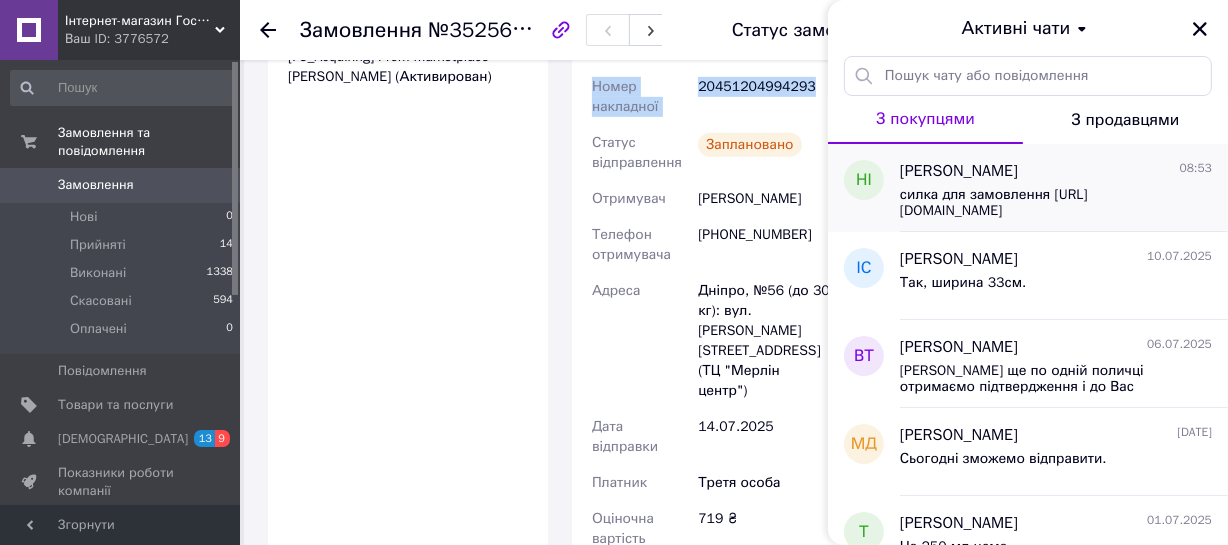 click on "силка для замовлення  [URL][DOMAIN_NAME]" at bounding box center [1042, 203] 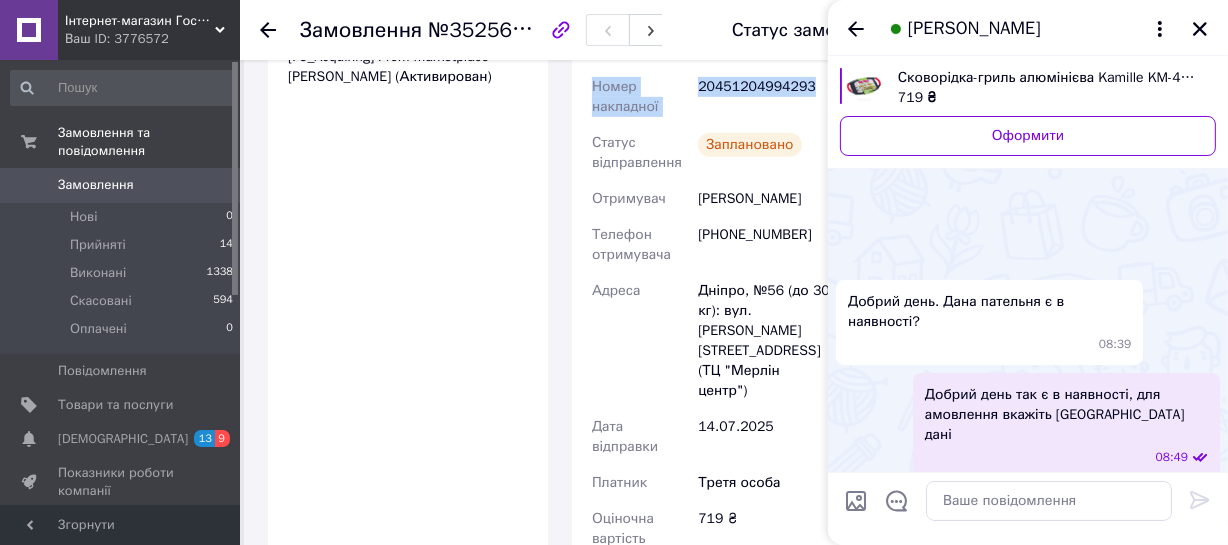 scroll, scrollTop: 350, scrollLeft: 0, axis: vertical 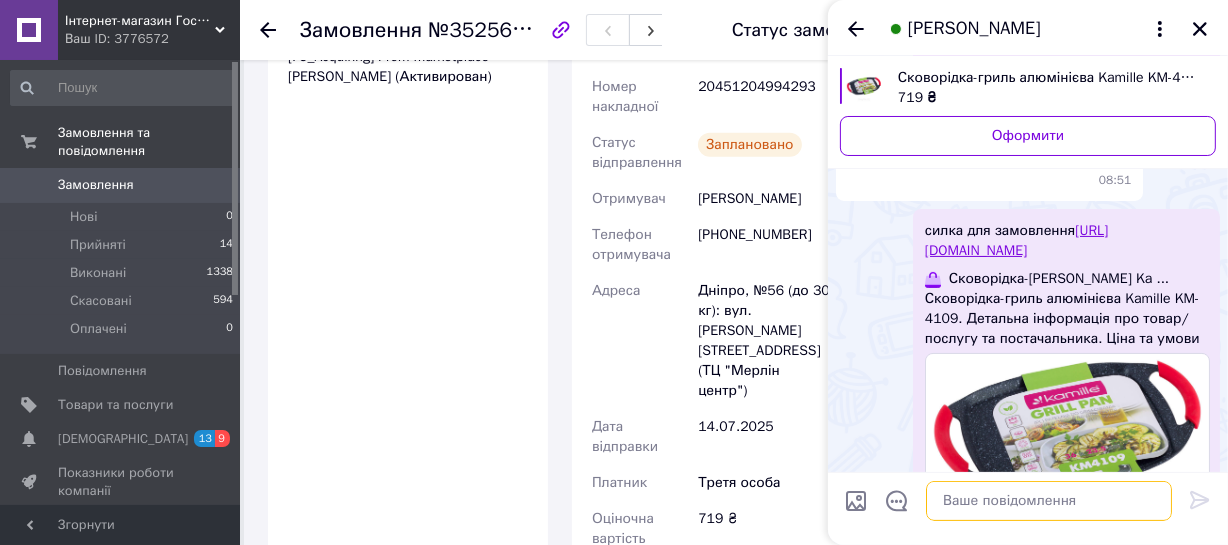 click at bounding box center (1049, 501) 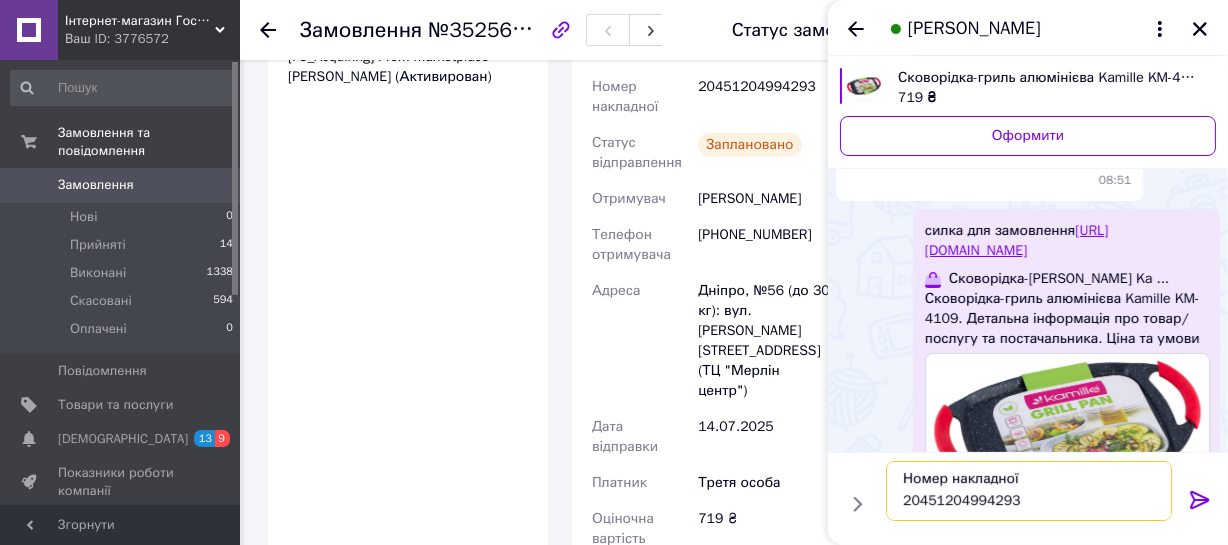 scroll, scrollTop: 0, scrollLeft: 0, axis: both 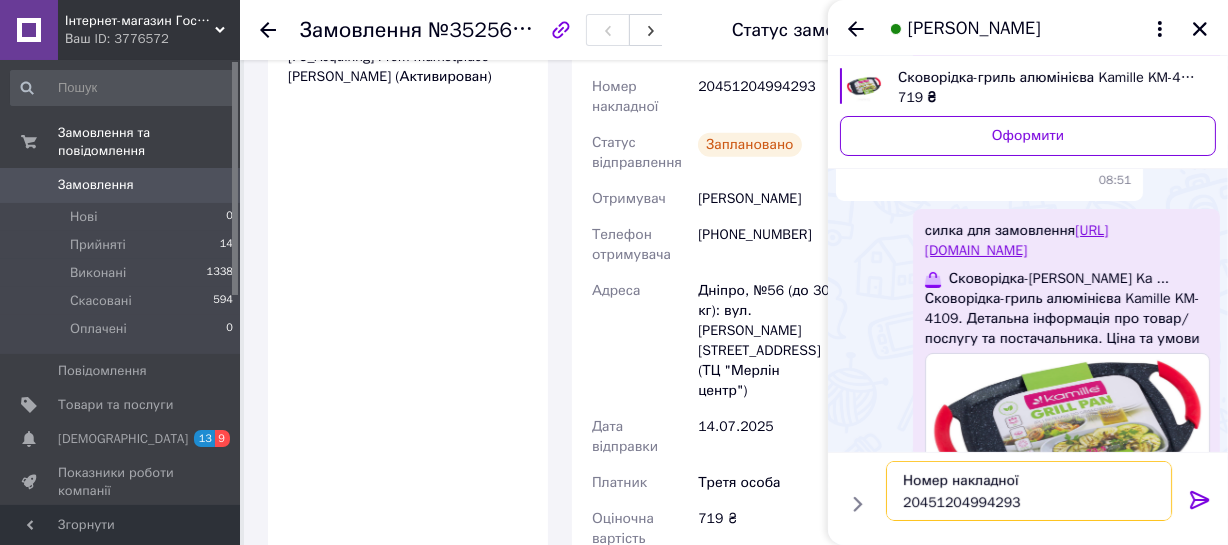 click on "Номер накладної
20451204994293" at bounding box center (1029, 491) 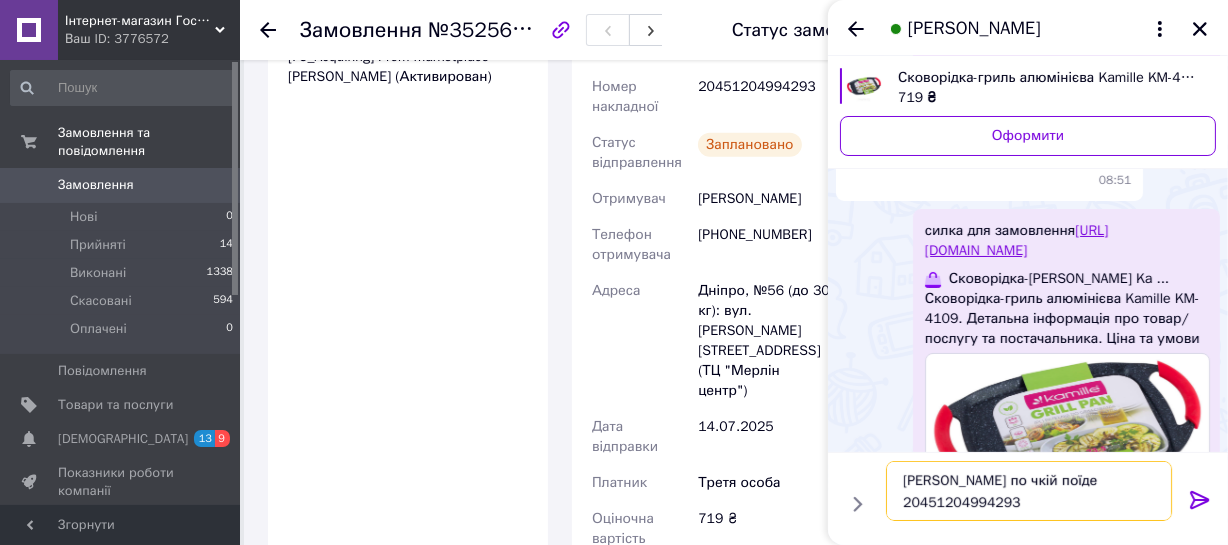 click on "[PERSON_NAME] по чкій поїде
20451204994293" at bounding box center (1029, 491) 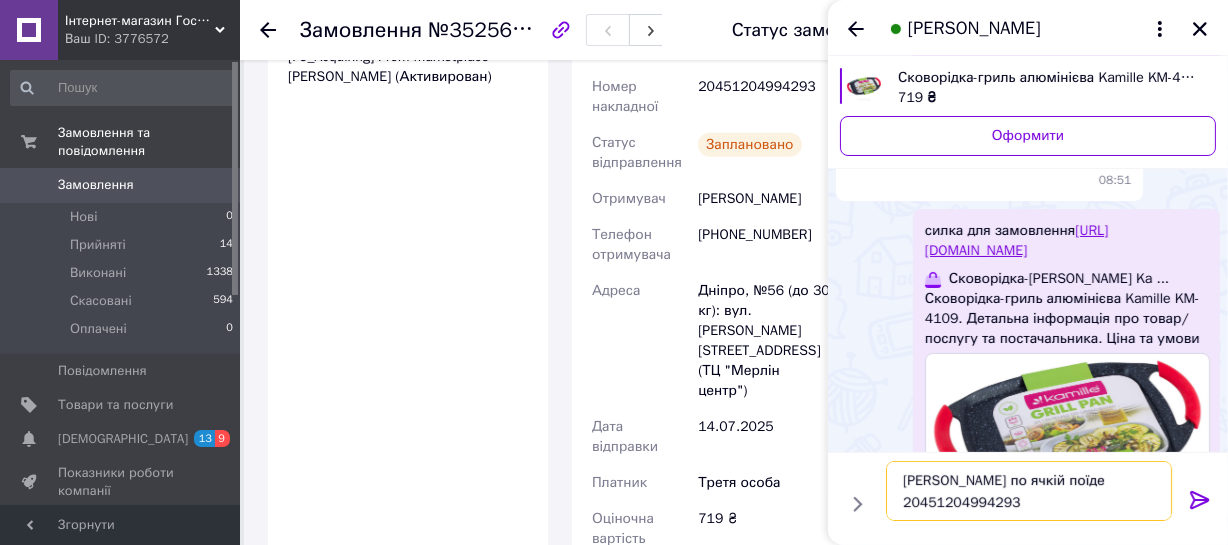click on "[PERSON_NAME] по ячкій поїде
20451204994293" at bounding box center [1029, 491] 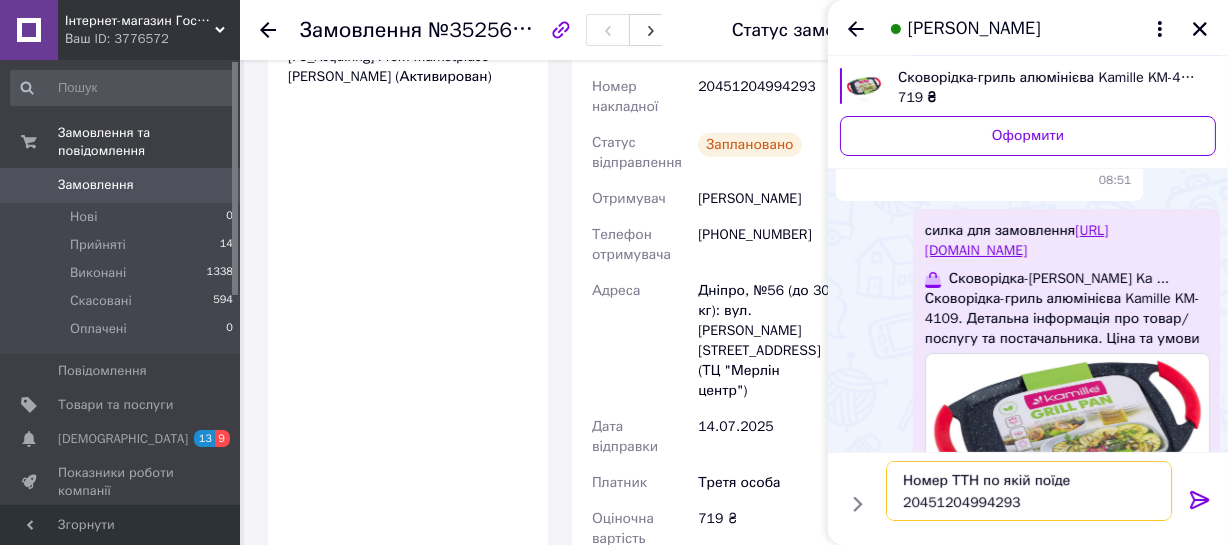 click on "Номер ТТН по якій поїде
20451204994293" at bounding box center (1029, 491) 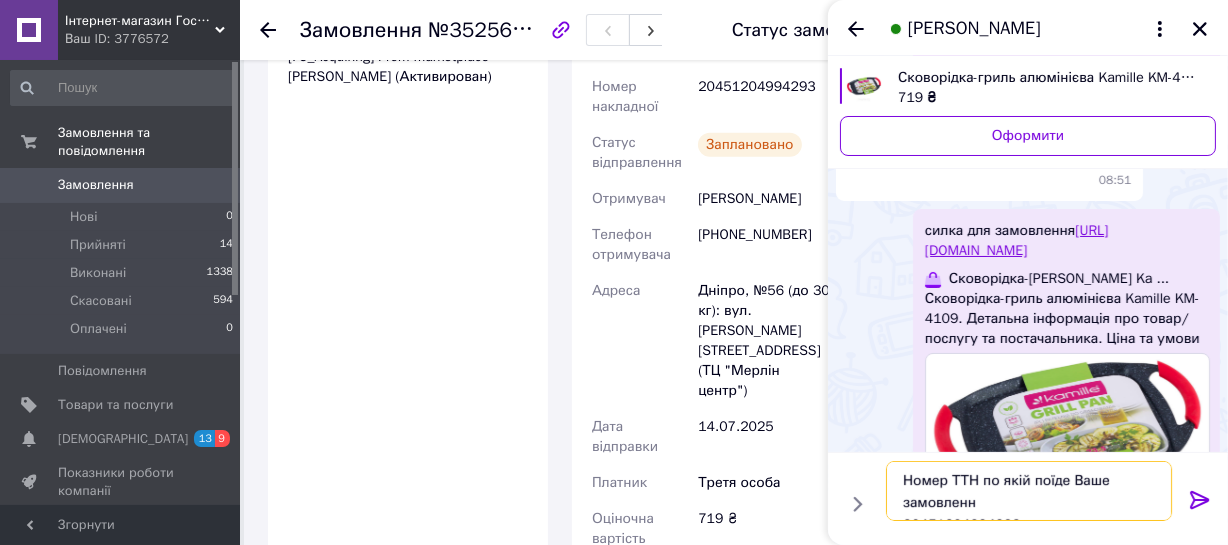 type on "Номер ТТН по якій поїде Ваше замовлення
20451204994293" 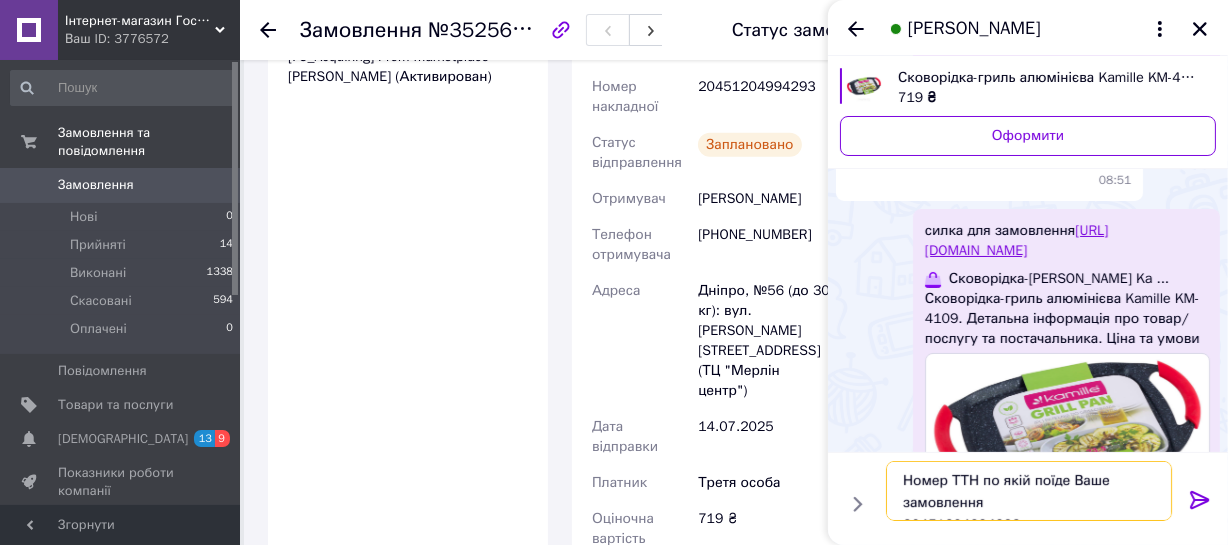 type 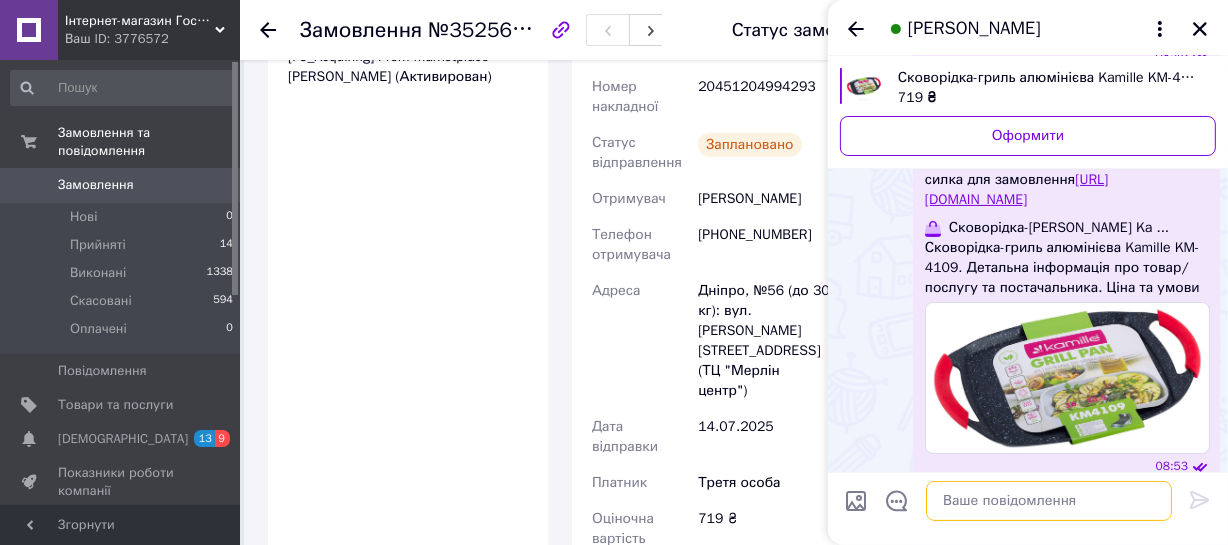 scroll, scrollTop: 446, scrollLeft: 0, axis: vertical 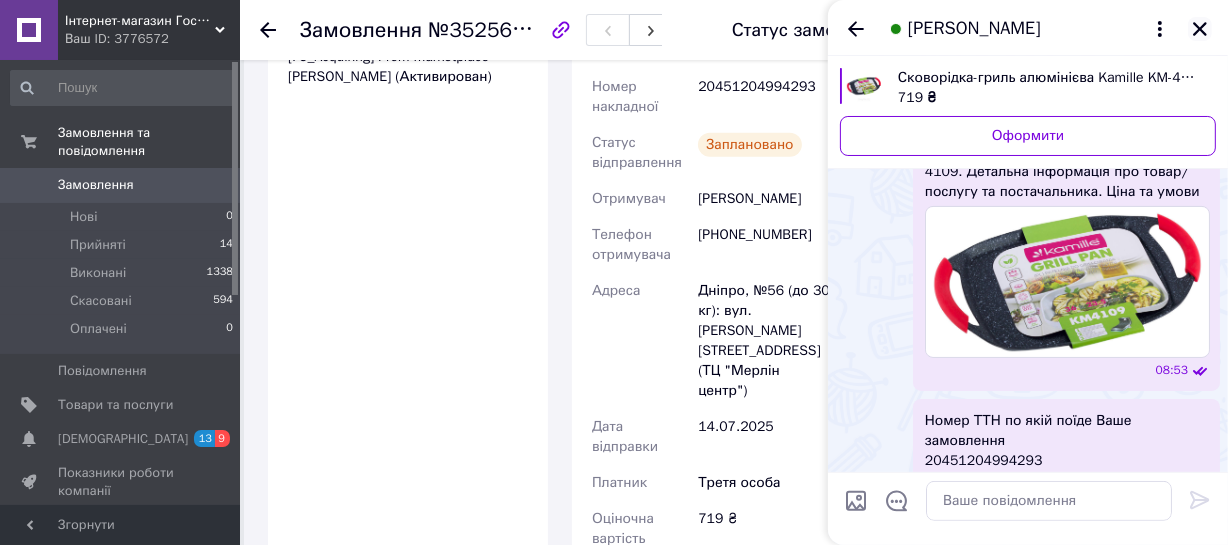 click 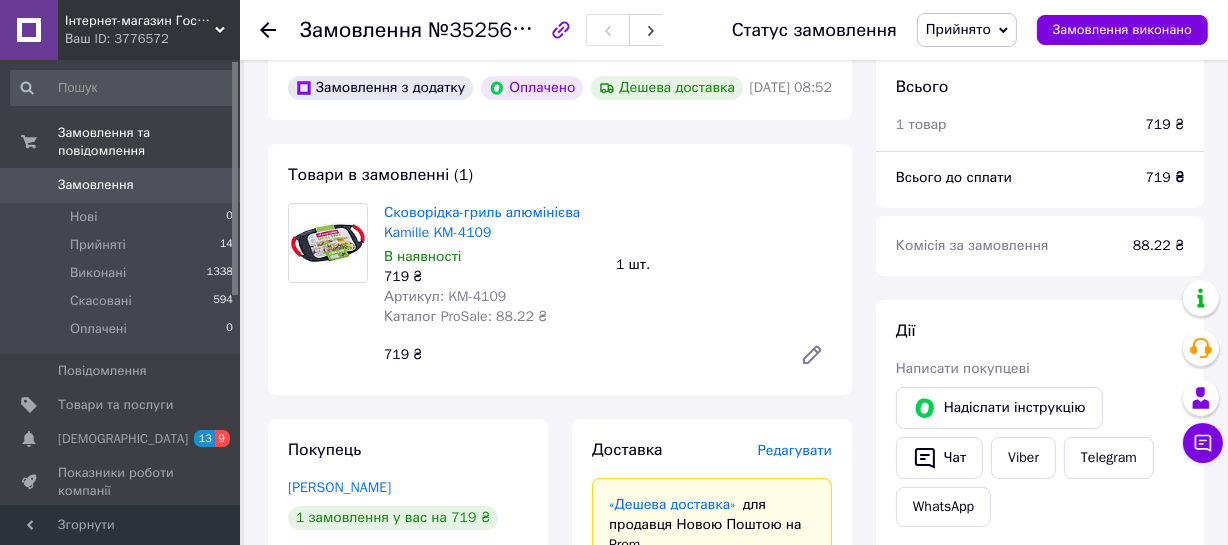 scroll, scrollTop: 0, scrollLeft: 0, axis: both 